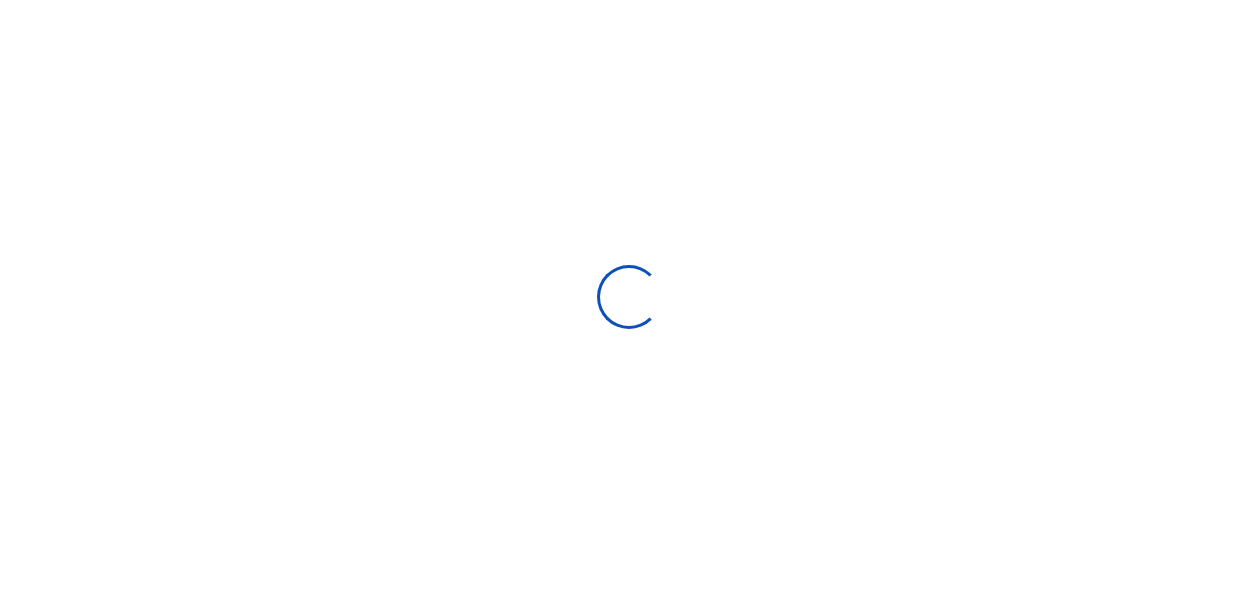 scroll, scrollTop: 0, scrollLeft: 0, axis: both 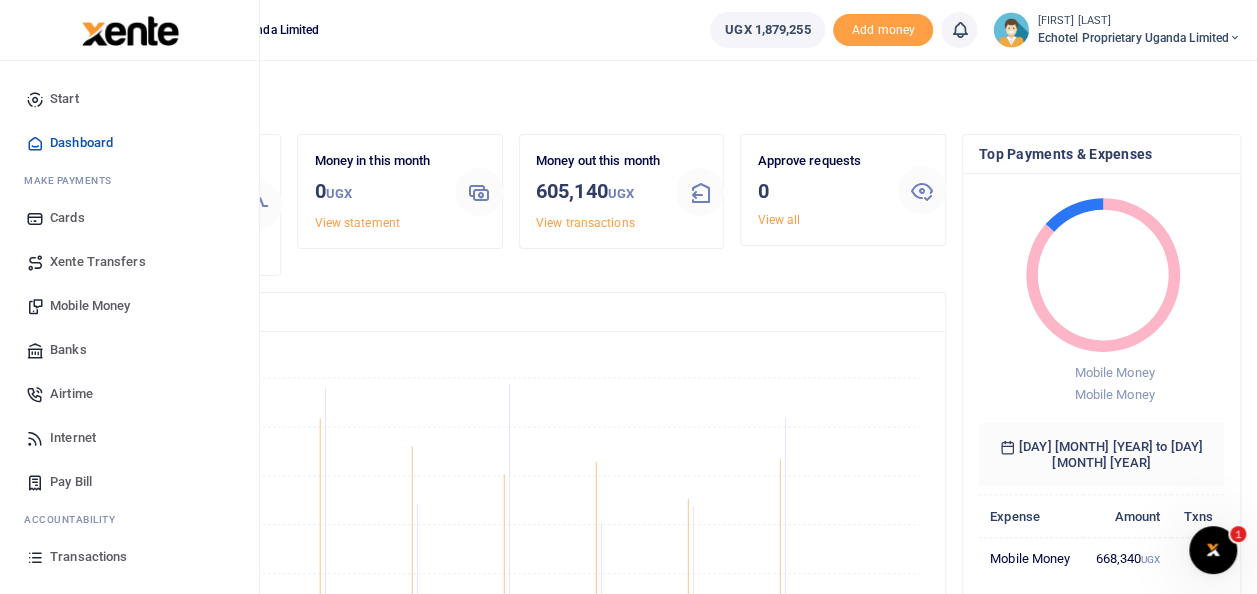 click on "Mobile Money" at bounding box center (129, 306) 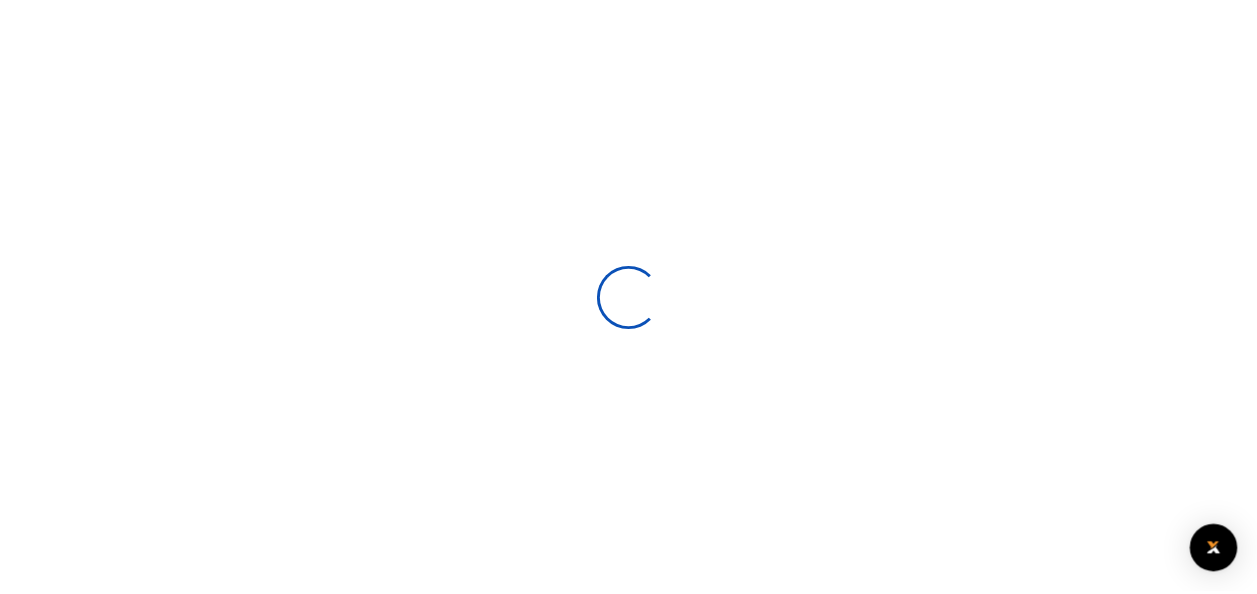 scroll, scrollTop: 0, scrollLeft: 0, axis: both 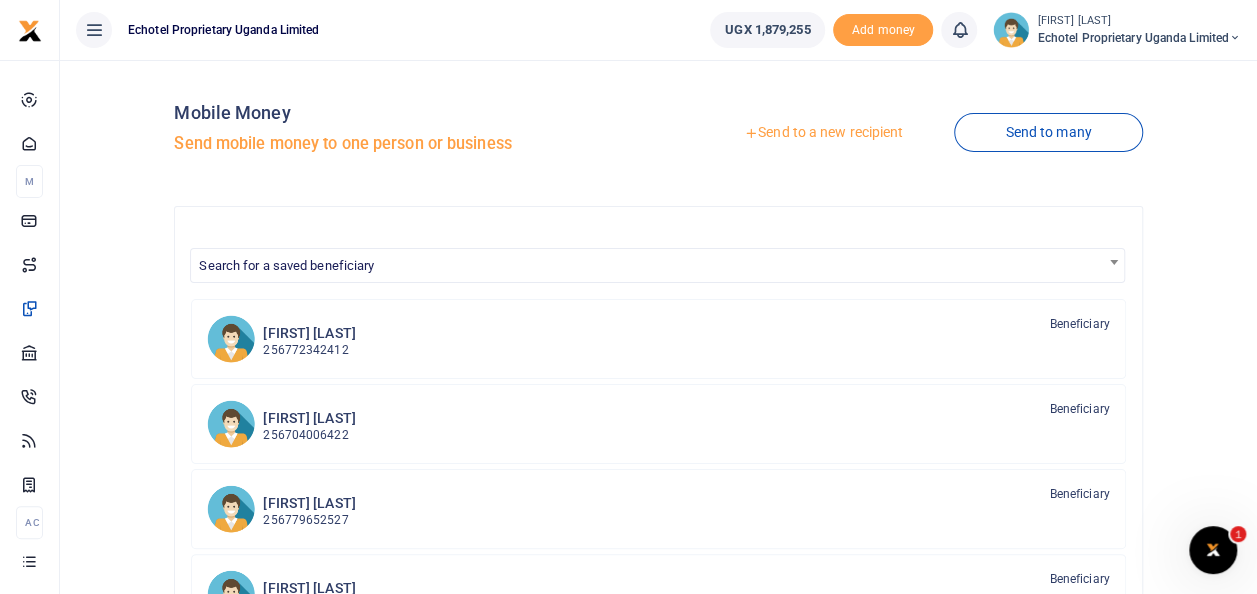 click on "Send to a new recipient" at bounding box center (823, 133) 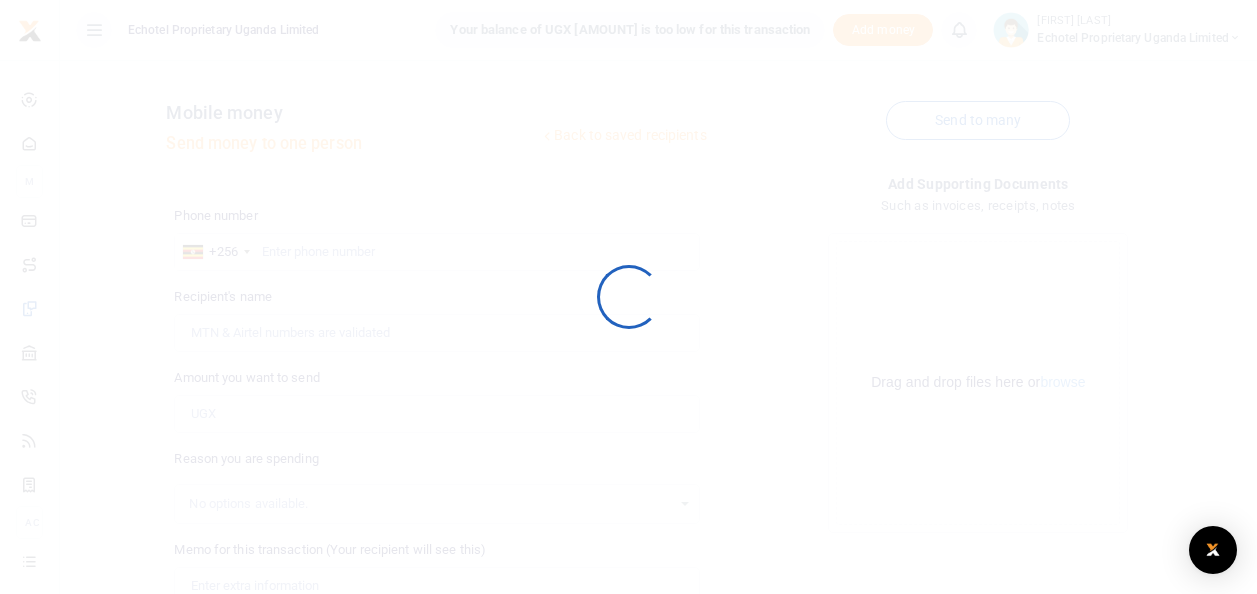 scroll, scrollTop: 0, scrollLeft: 0, axis: both 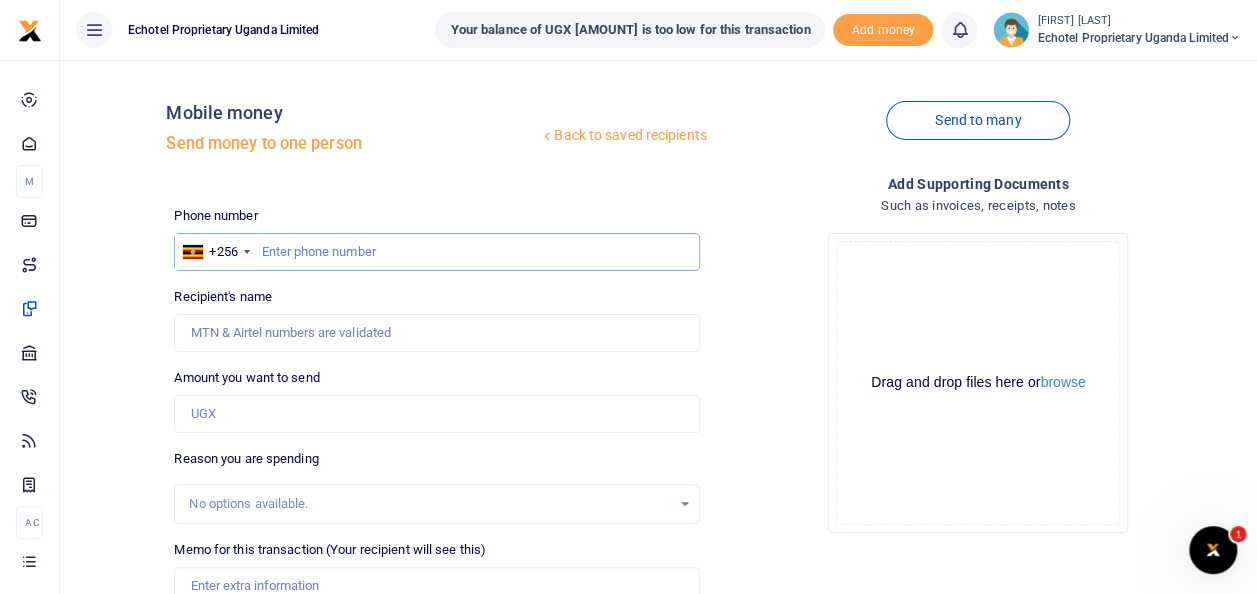 click at bounding box center [436, 252] 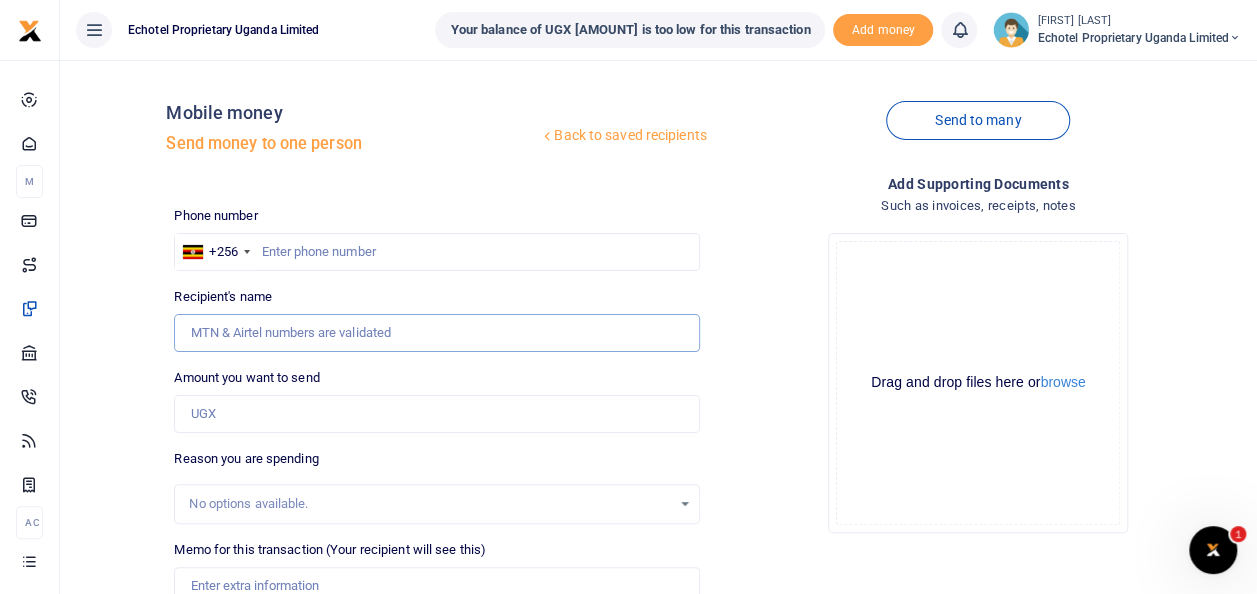 click on "Recipient's name" at bounding box center [436, 333] 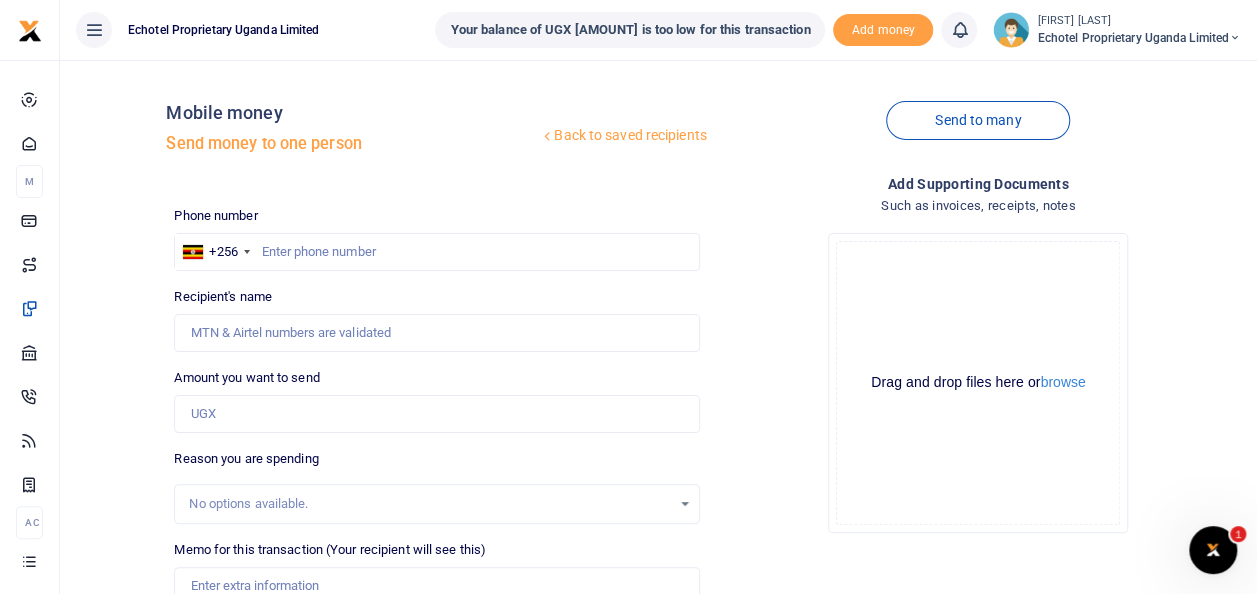 click on "Drop your files here Drag and drop files here or  browse Powered by  Uppy" at bounding box center [978, 383] 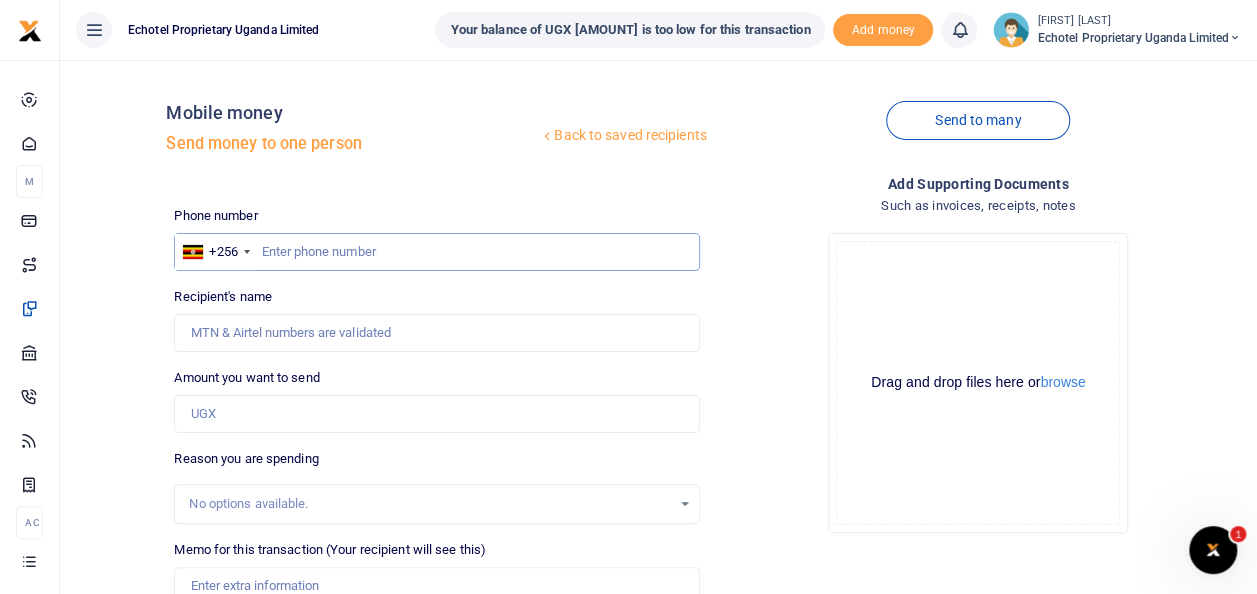 click at bounding box center [436, 252] 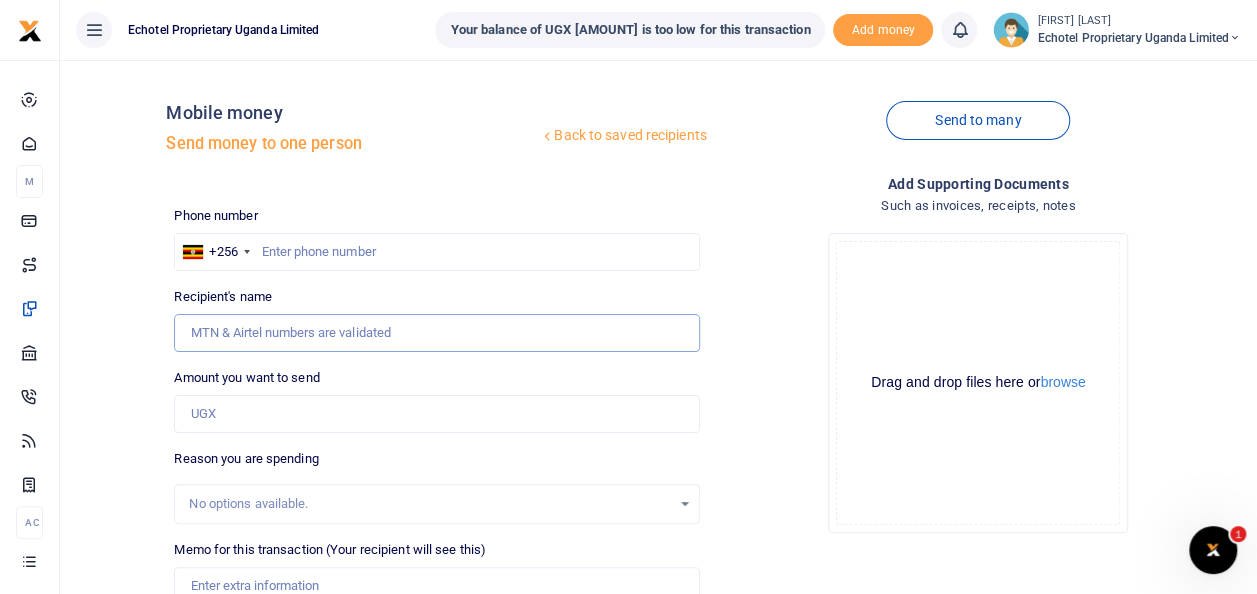 click on "Recipient's name" at bounding box center [436, 333] 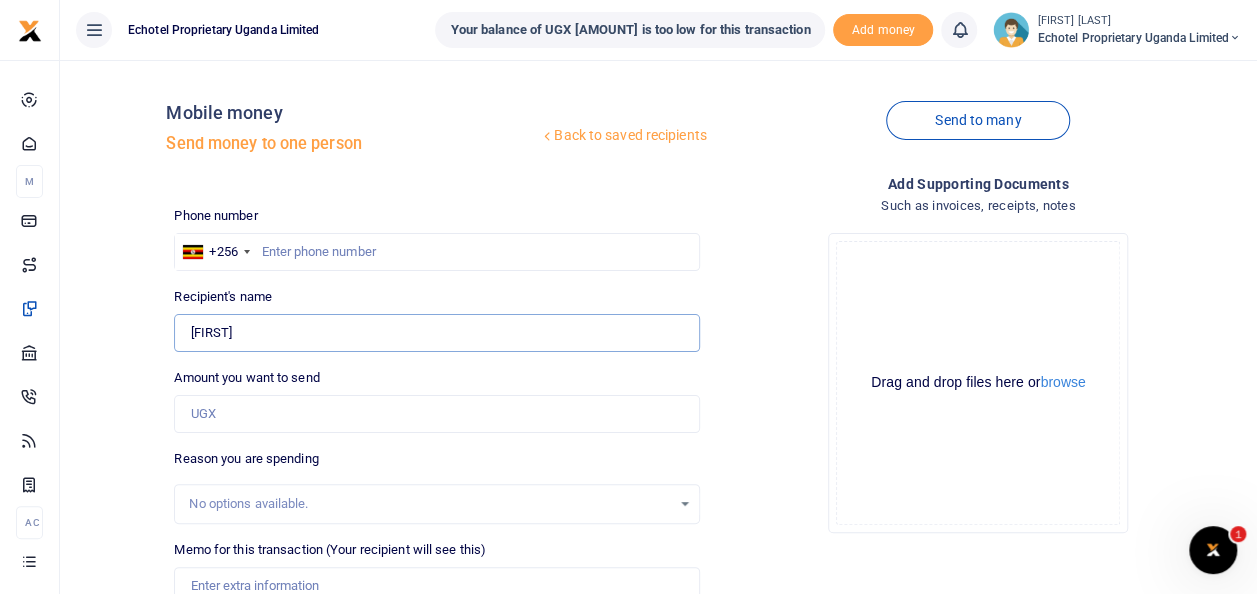 click on "meron" at bounding box center (436, 333) 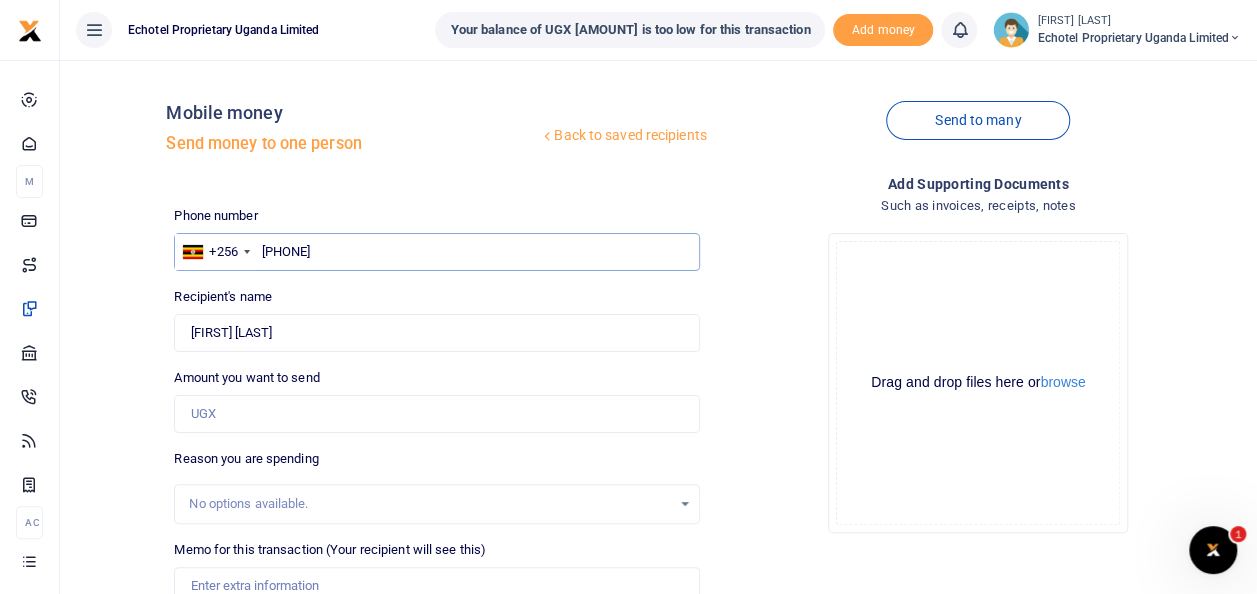 click on "0783879638" at bounding box center (436, 252) 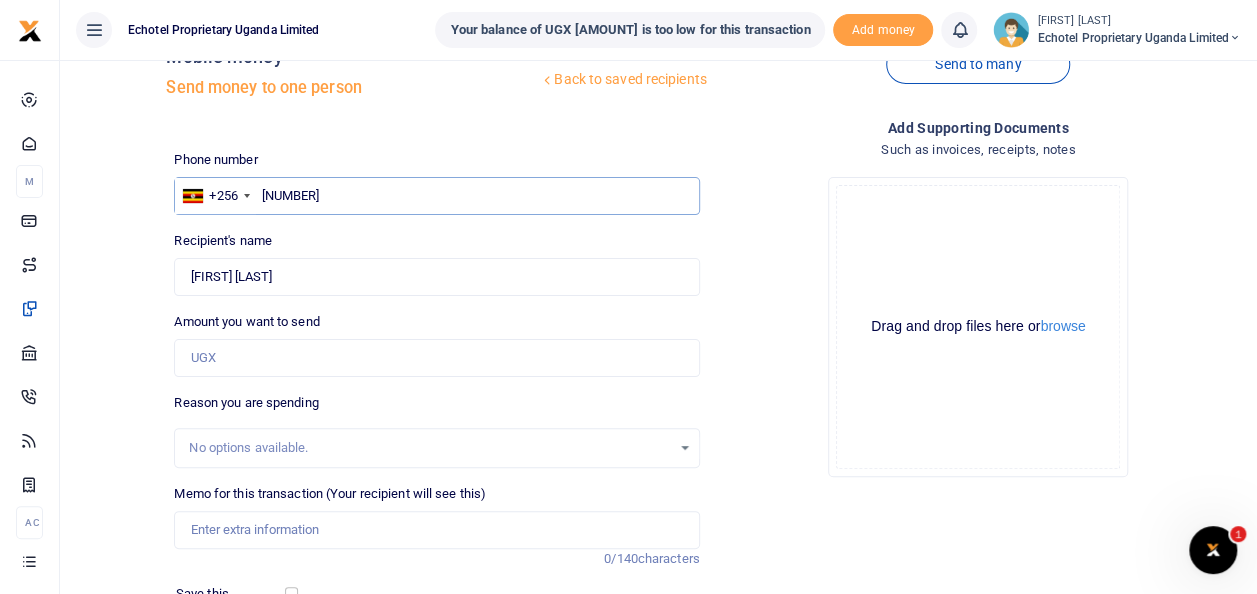 scroll, scrollTop: 100, scrollLeft: 0, axis: vertical 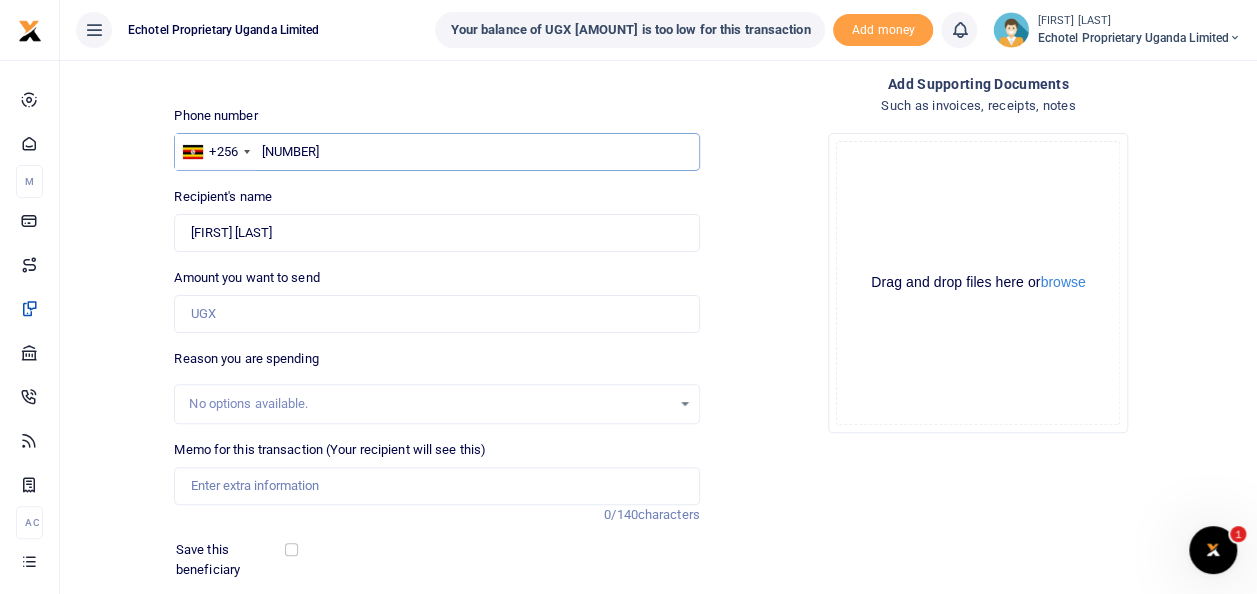 type on "783879638" 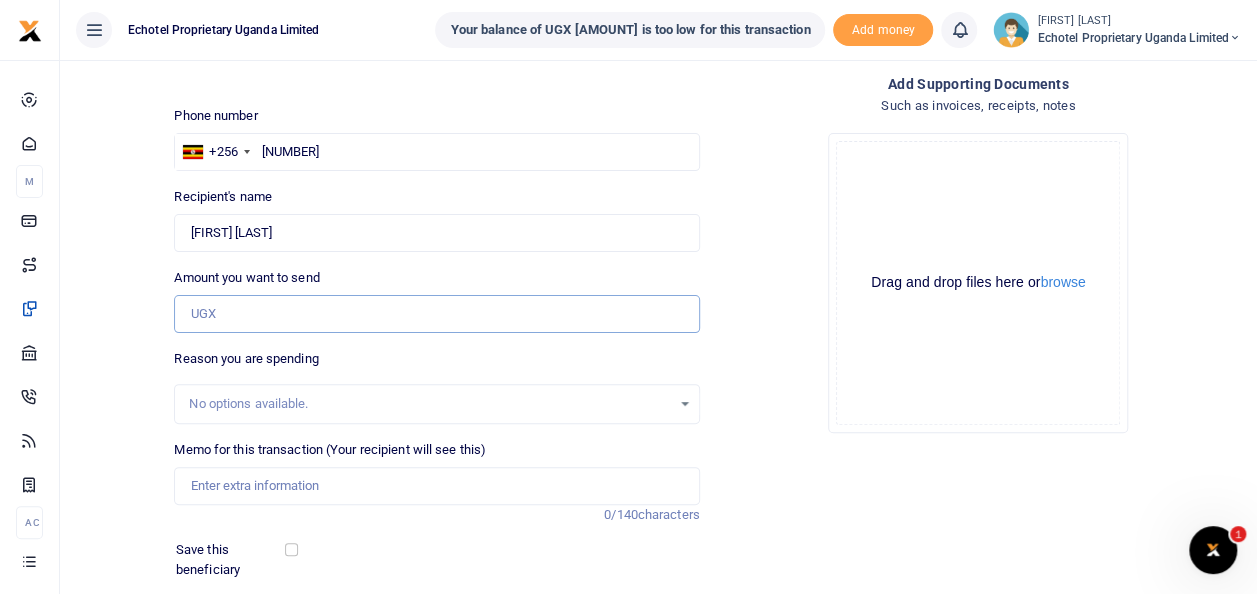 click on "Amount you want to send" at bounding box center [436, 314] 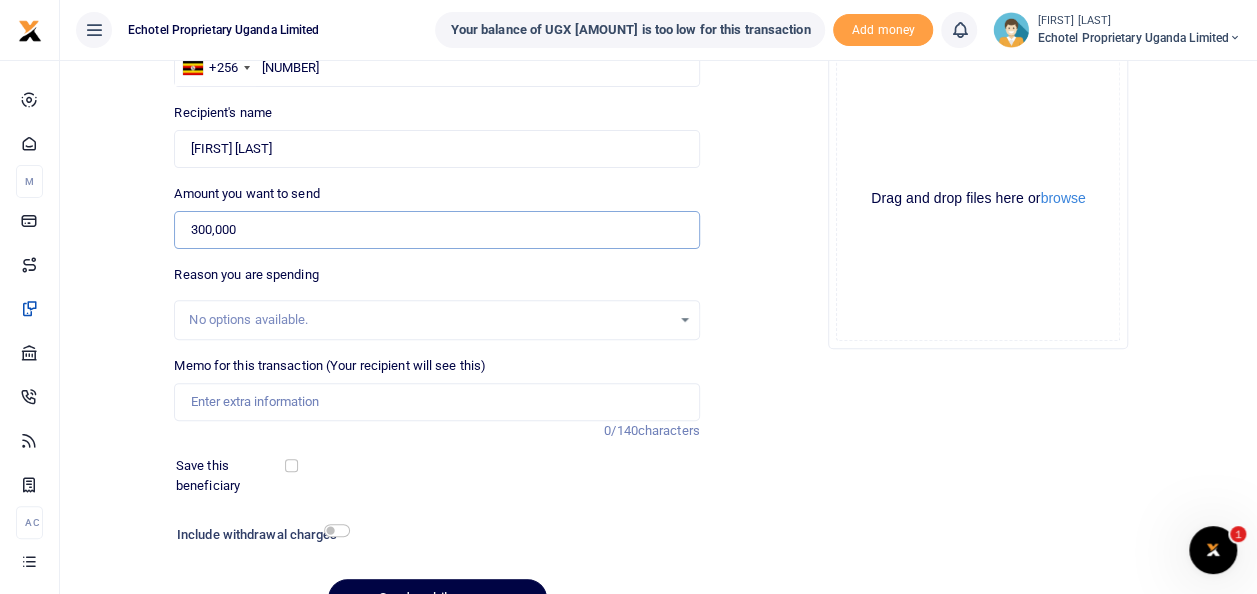 scroll, scrollTop: 290, scrollLeft: 0, axis: vertical 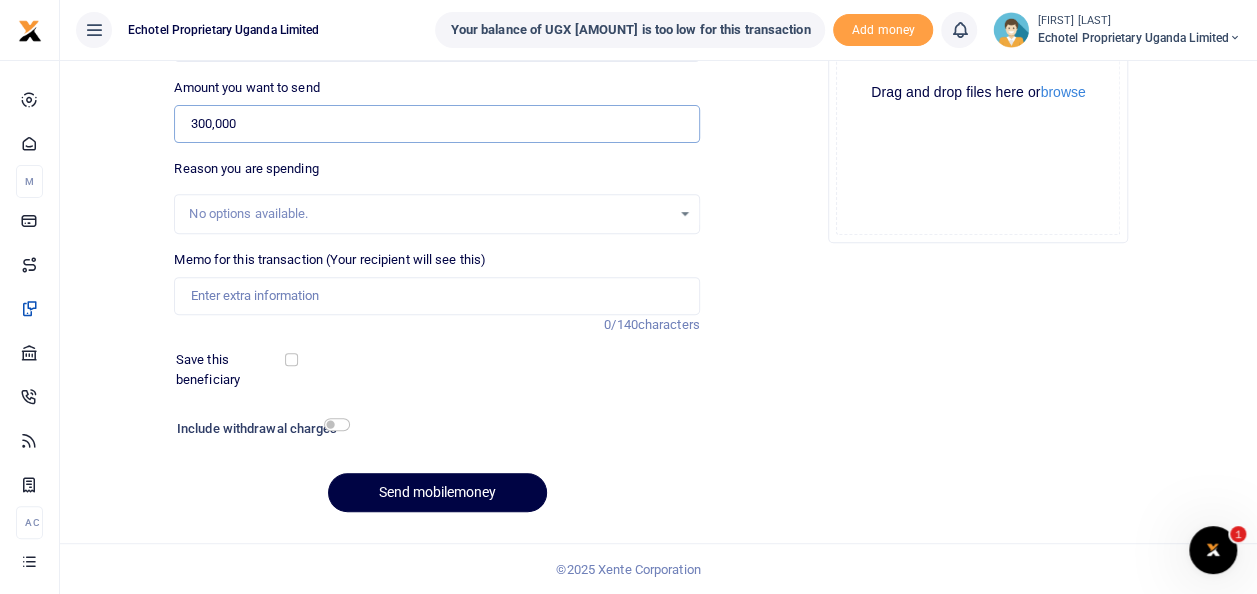 type on "300,000" 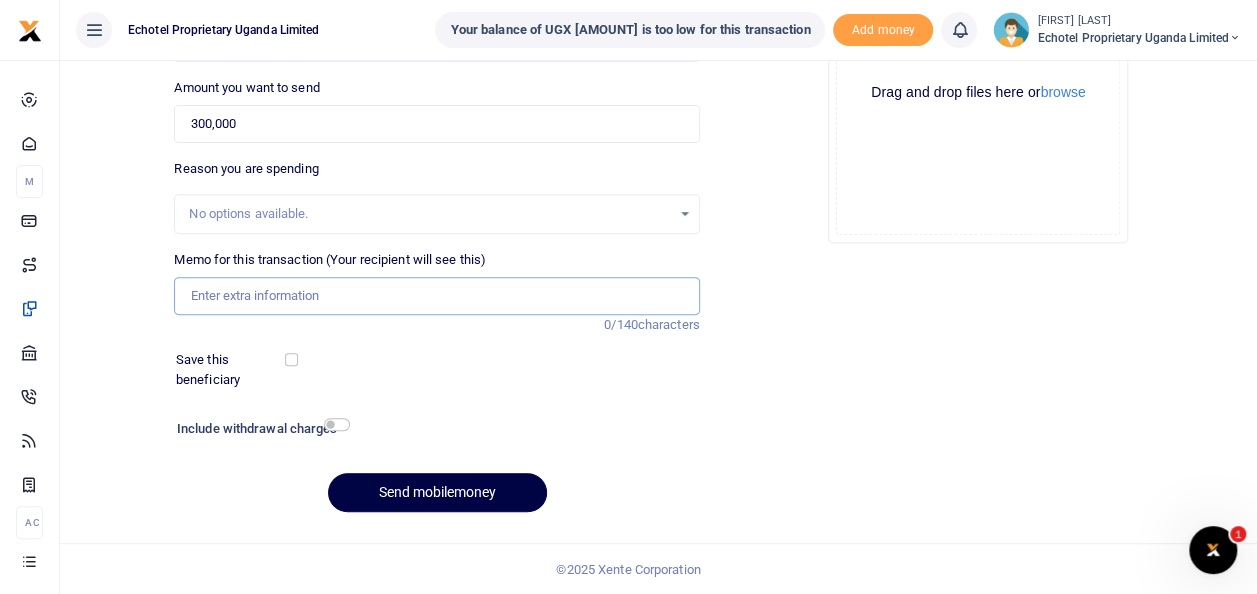 click on "Memo for this transaction (Your recipient will see this)" at bounding box center [436, 296] 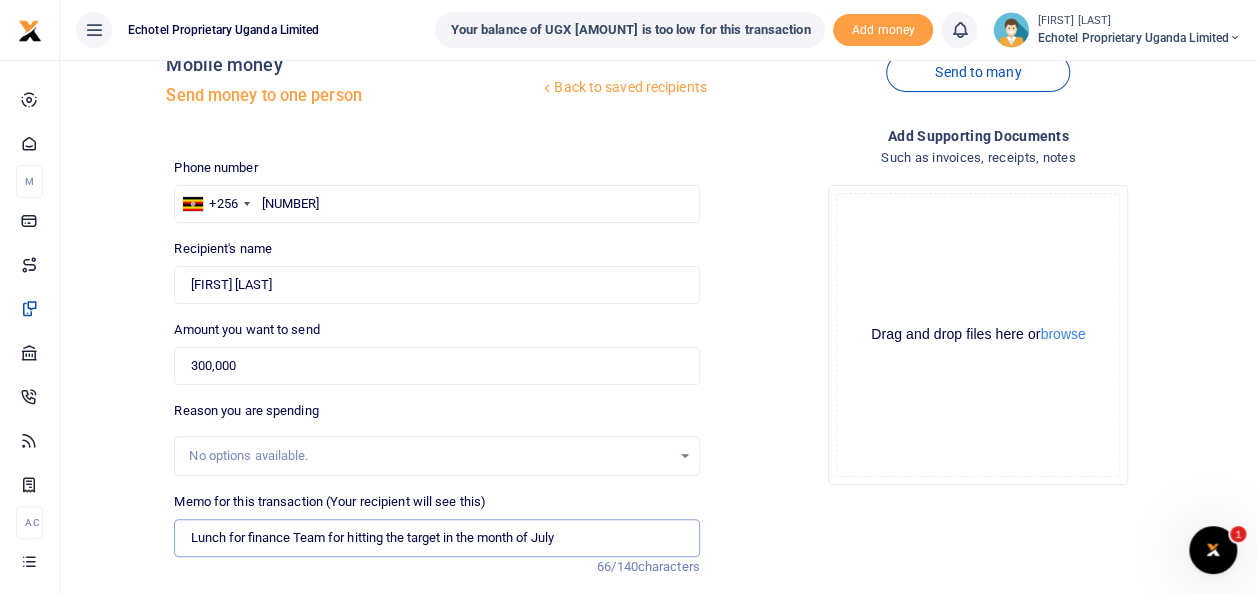 scroll, scrollTop: 0, scrollLeft: 0, axis: both 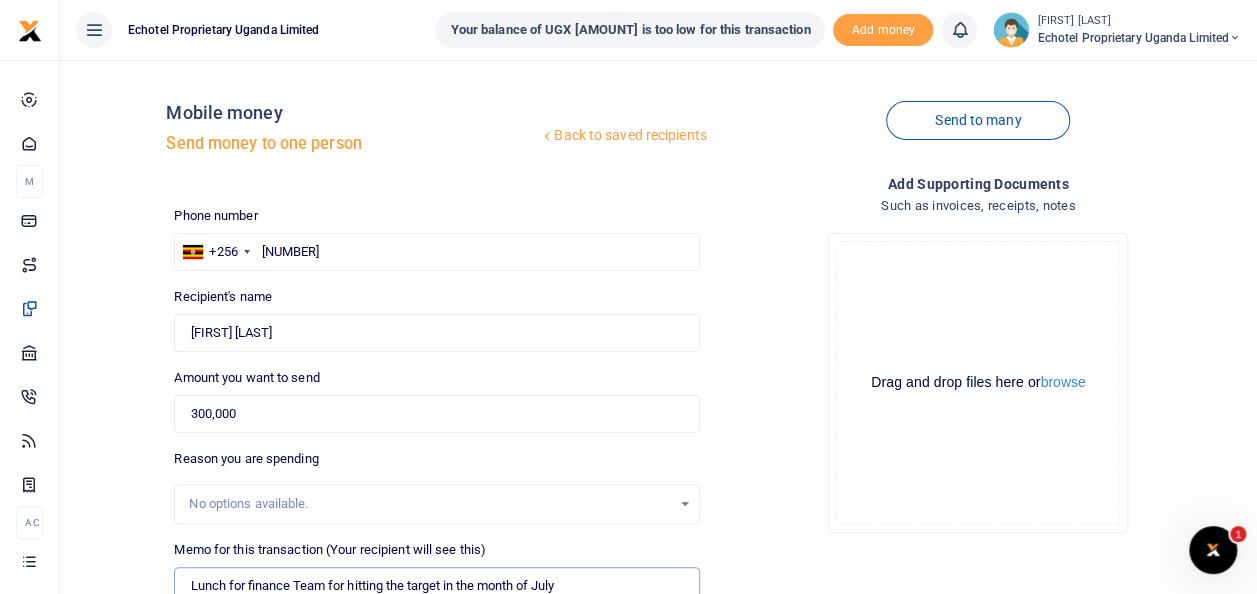 type on "Lunch for finance Team for hitting the target in the month of July" 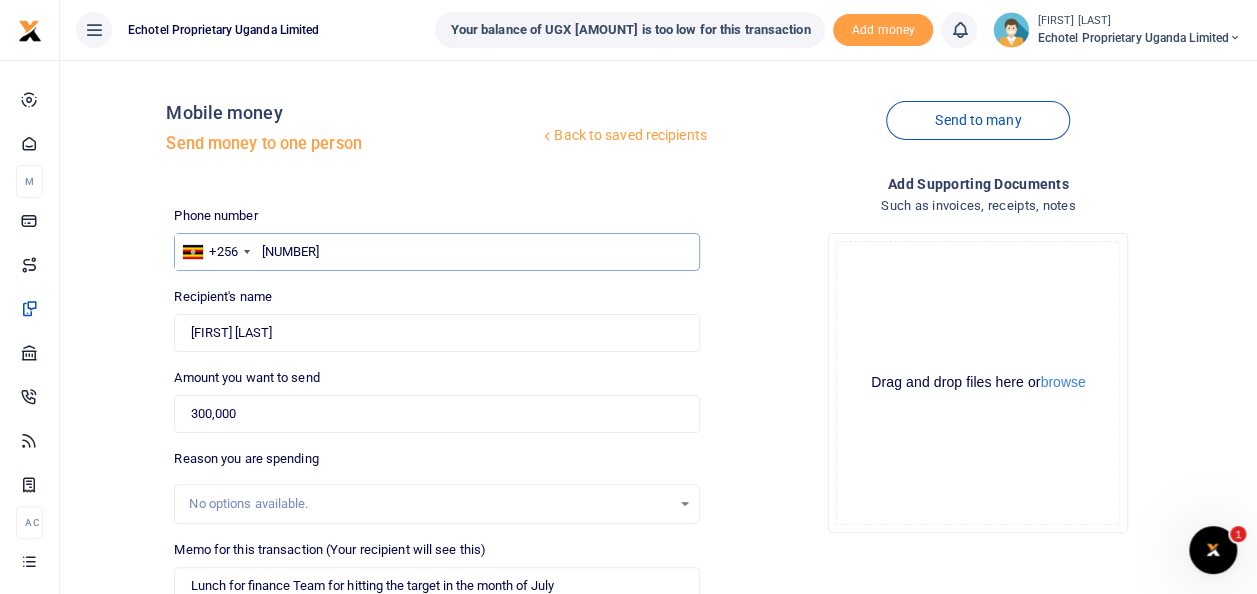 click on "783879638" at bounding box center (436, 252) 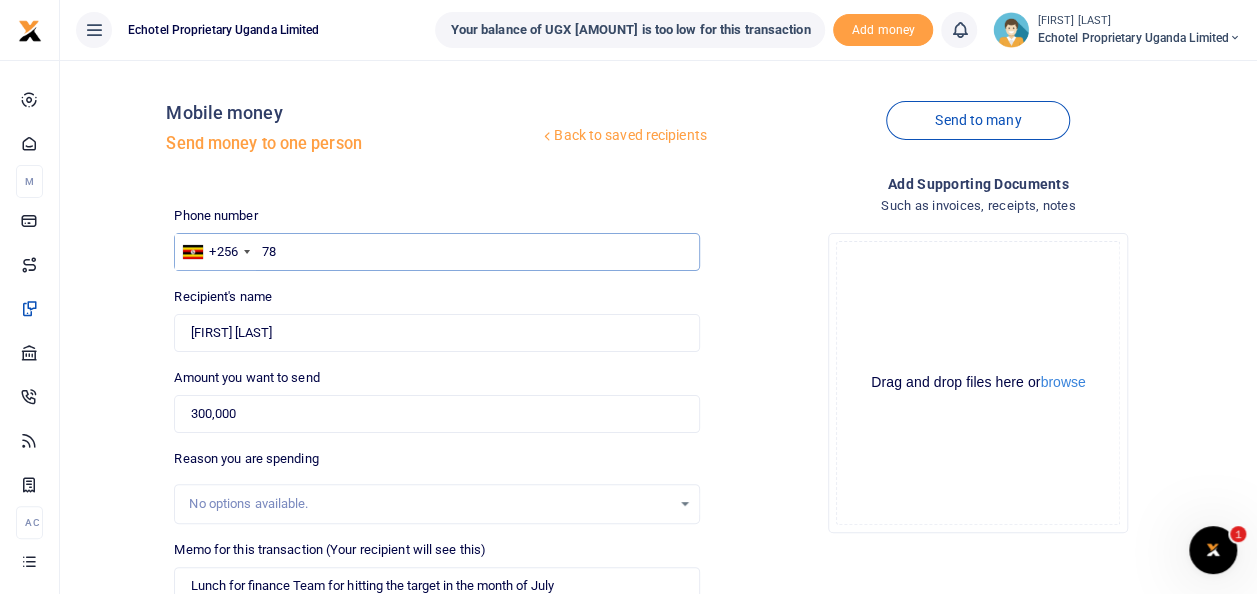 type on "7" 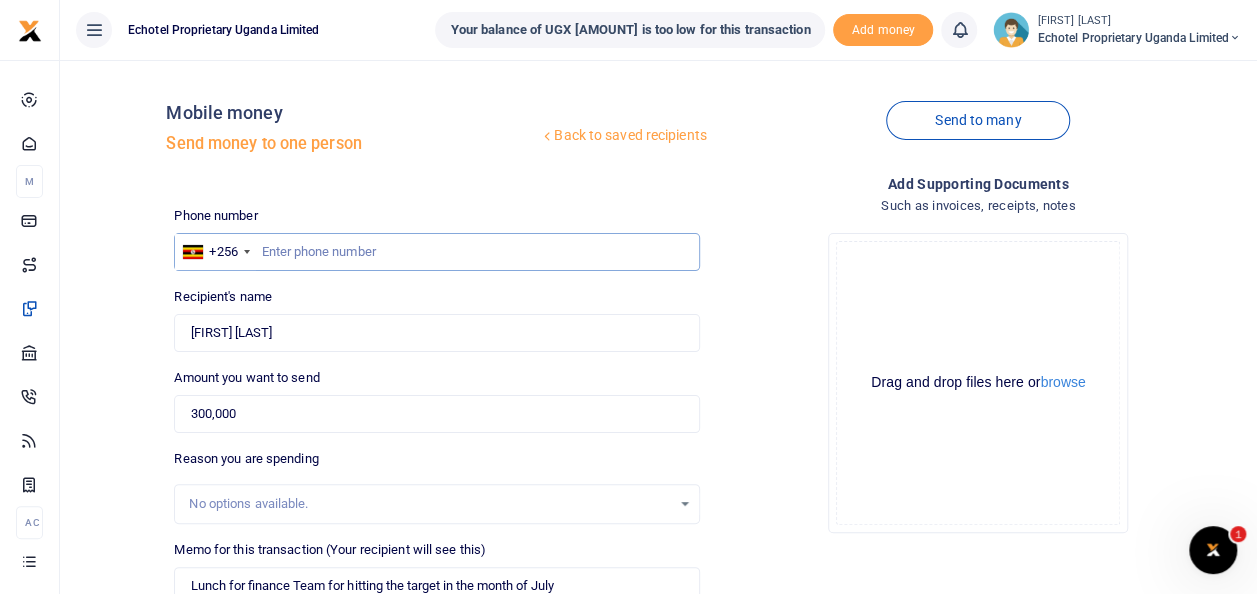 type 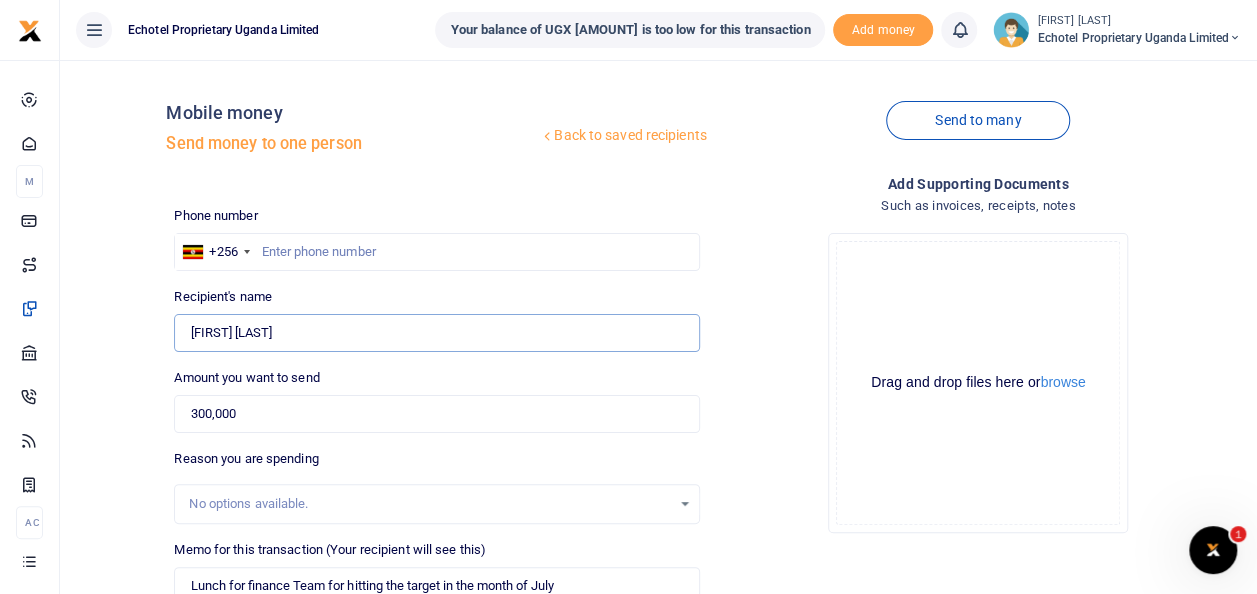 click on "Found" at bounding box center (436, 333) 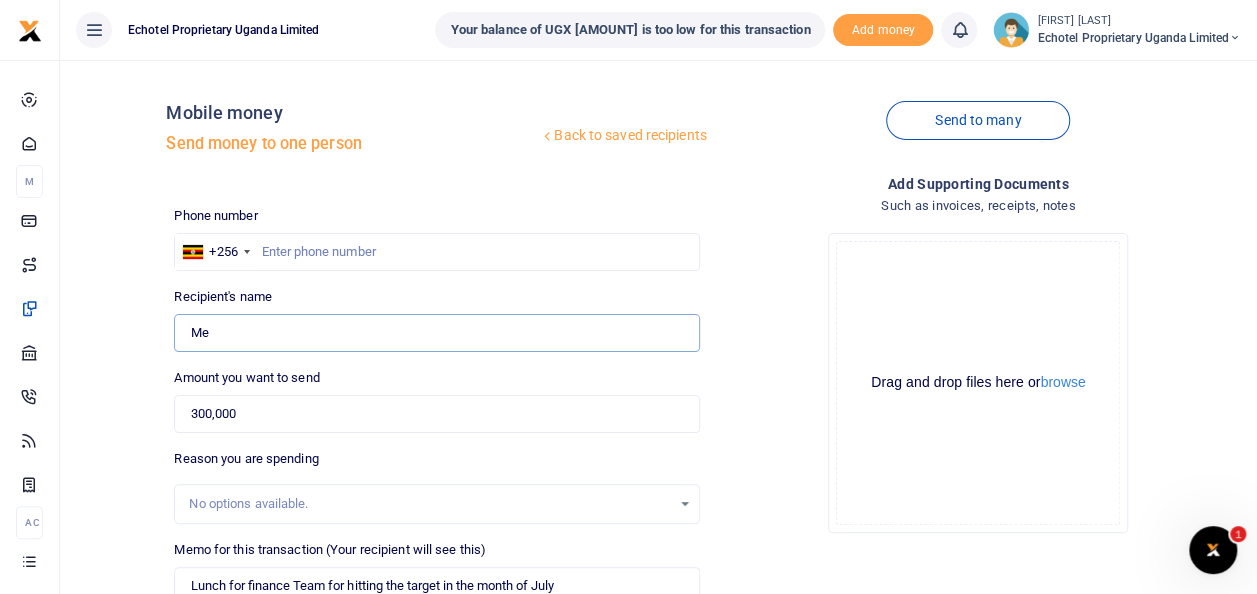 type on "M" 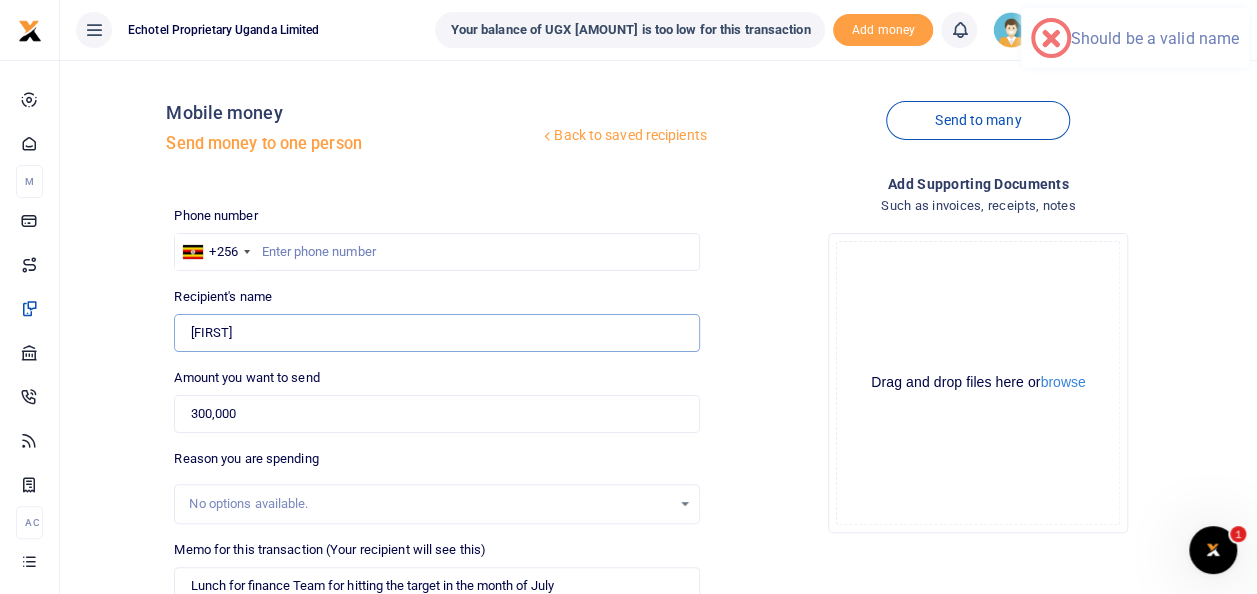 type on "[FIRST] [LAST]" 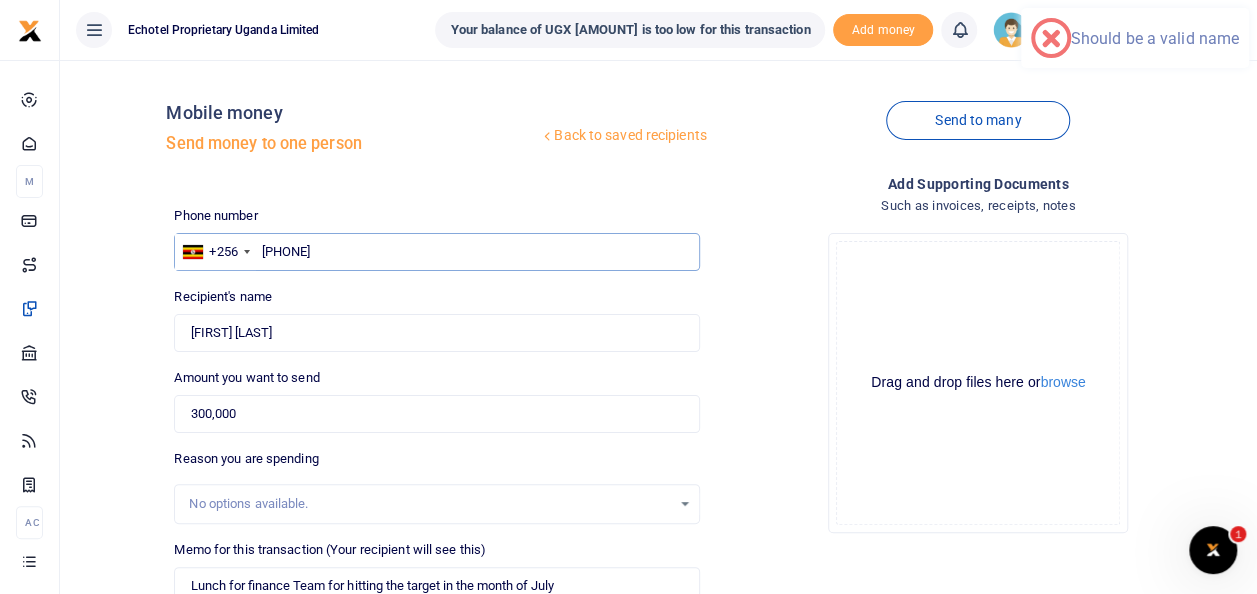 click on "0755244336" at bounding box center (436, 252) 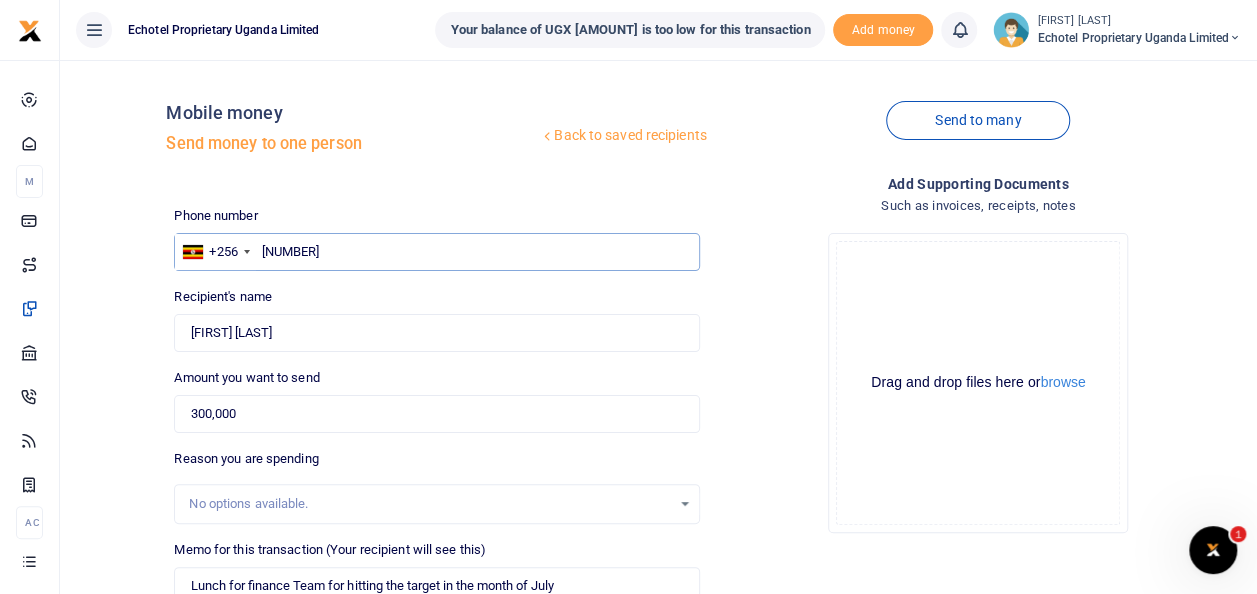 type on "755244336" 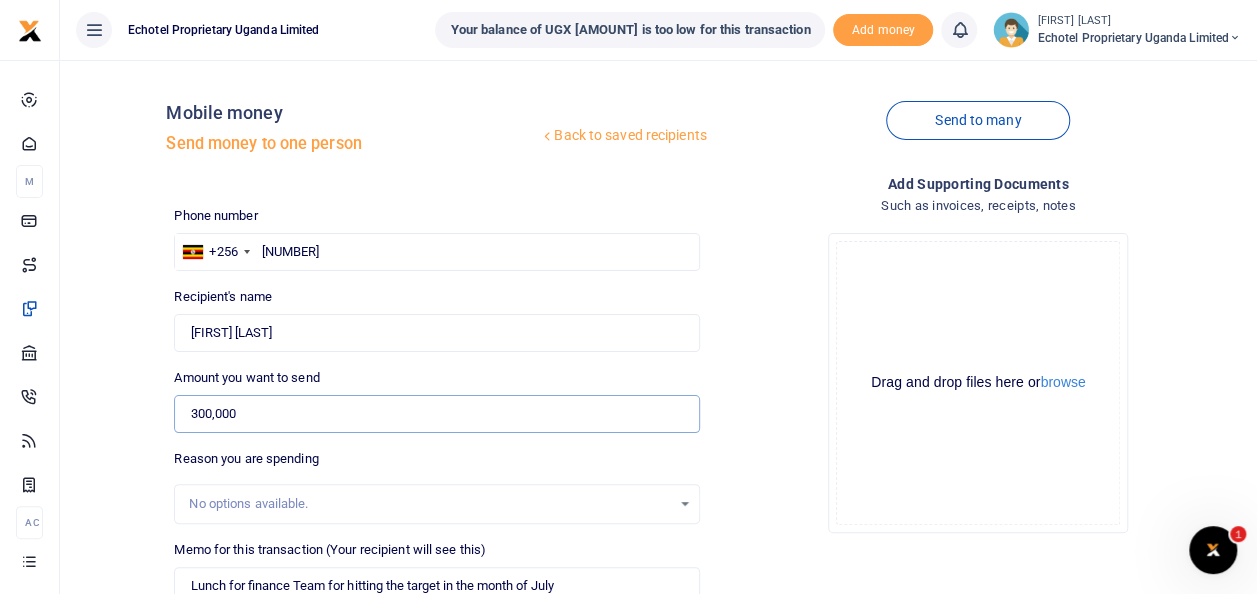 click on "300,000" at bounding box center (436, 414) 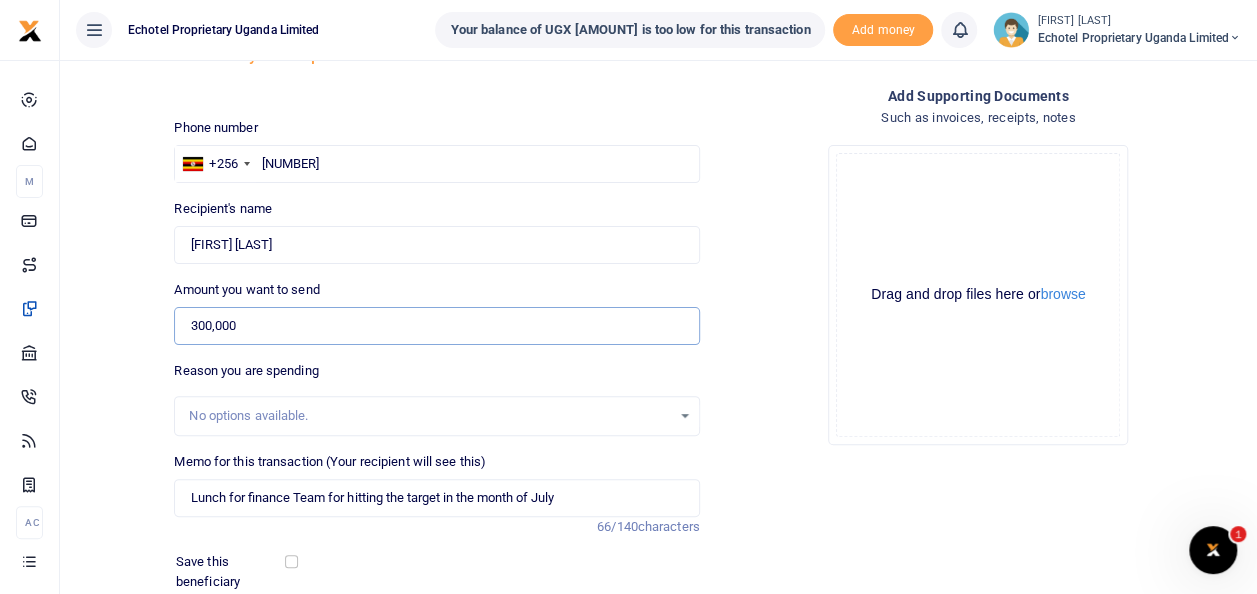 scroll, scrollTop: 200, scrollLeft: 0, axis: vertical 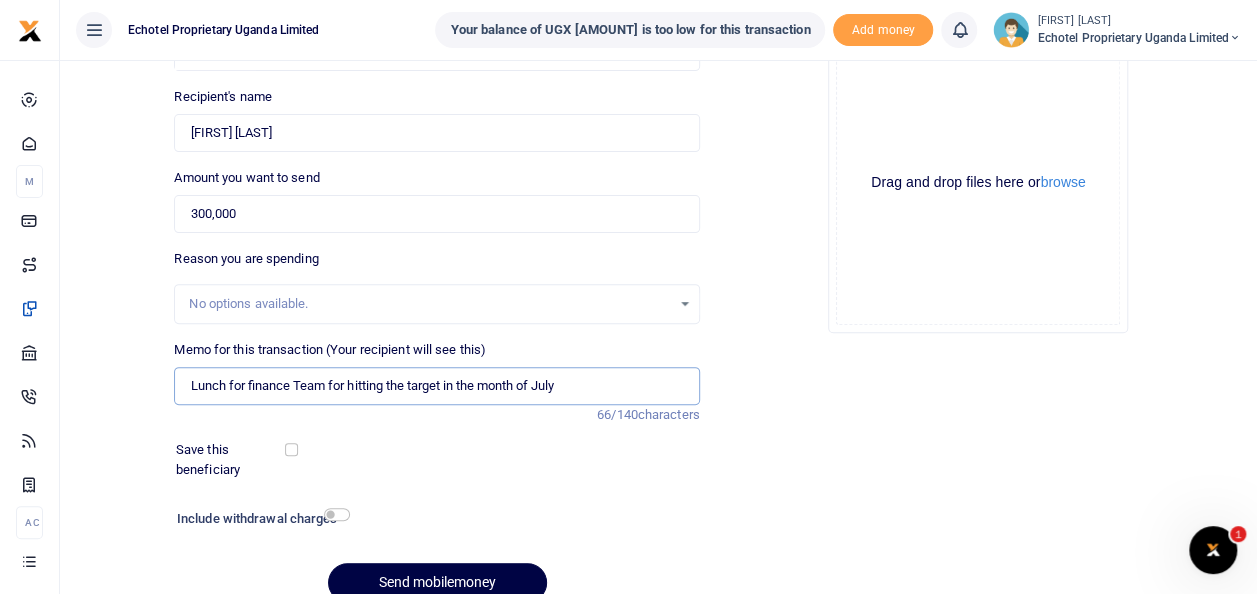 click on "Lunch for finance Team for hitting the target in the month of July" at bounding box center [436, 386] 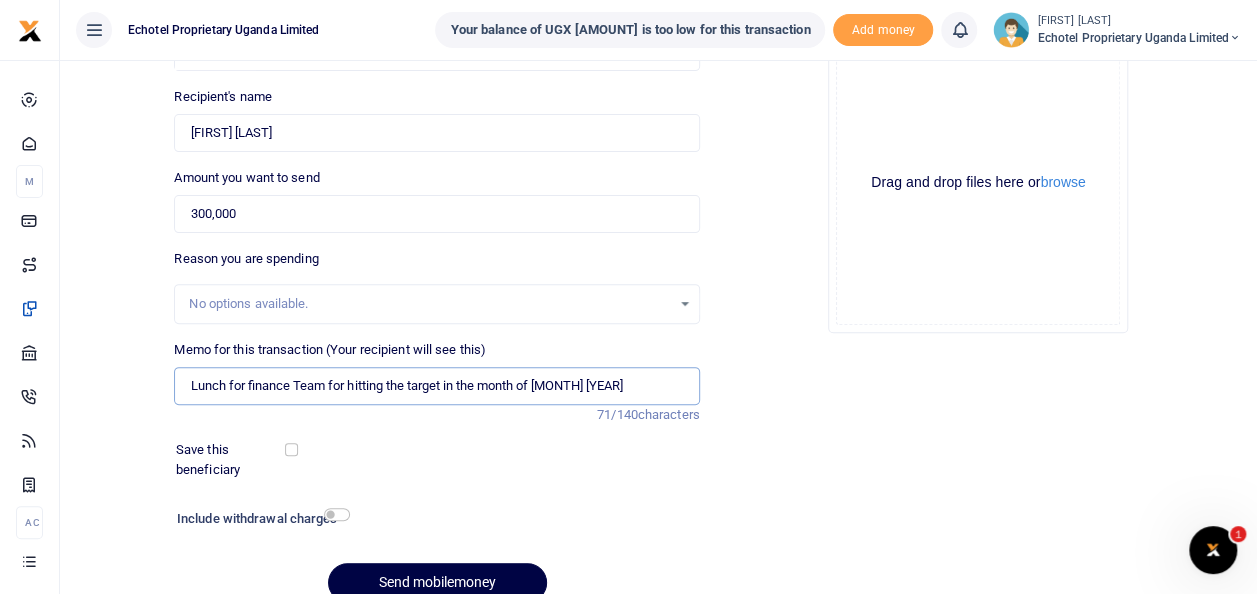 type on "Lunch for finance Team for hitting the target in the month of July 2025" 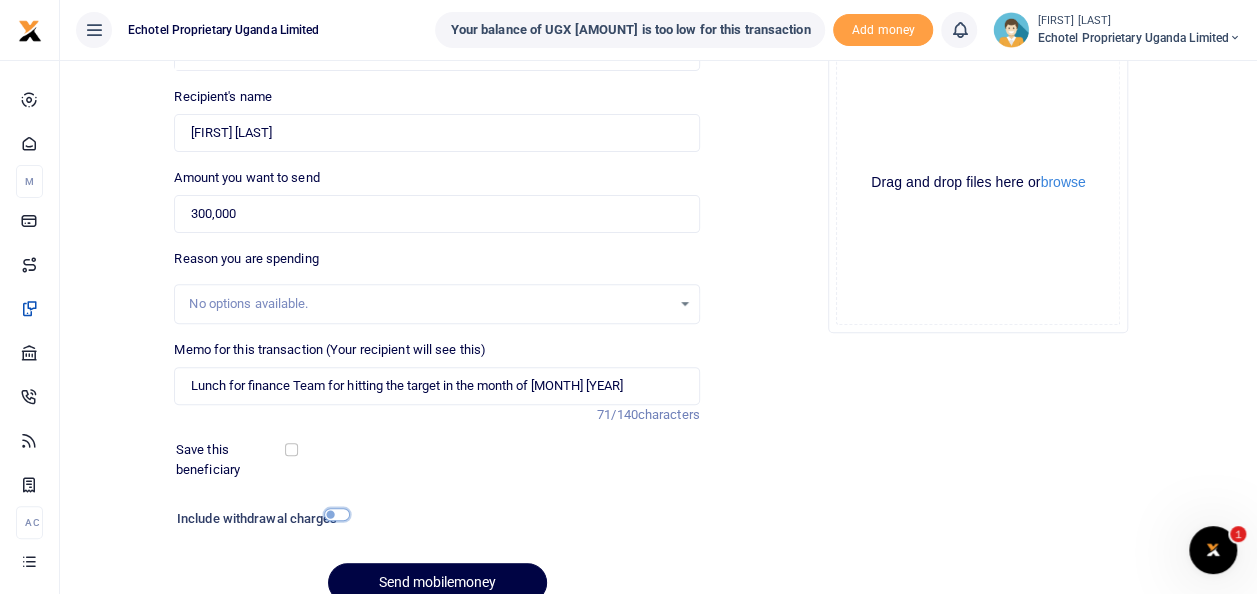 click at bounding box center (337, 514) 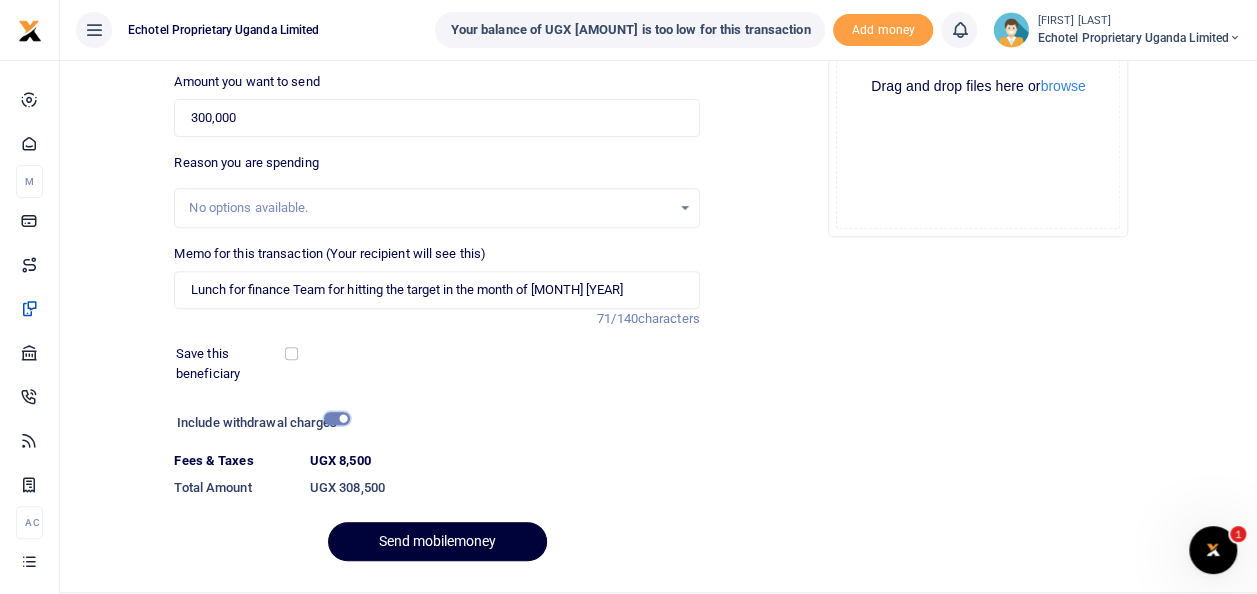 scroll, scrollTop: 345, scrollLeft: 0, axis: vertical 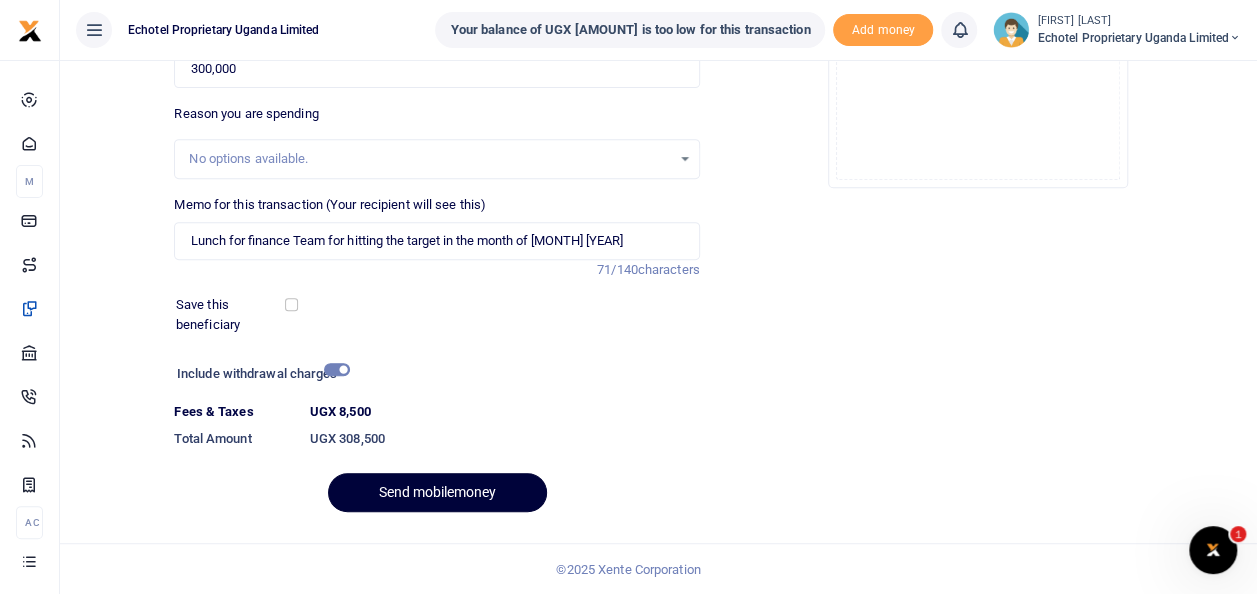 click on "Send mobilemoney" at bounding box center (437, 492) 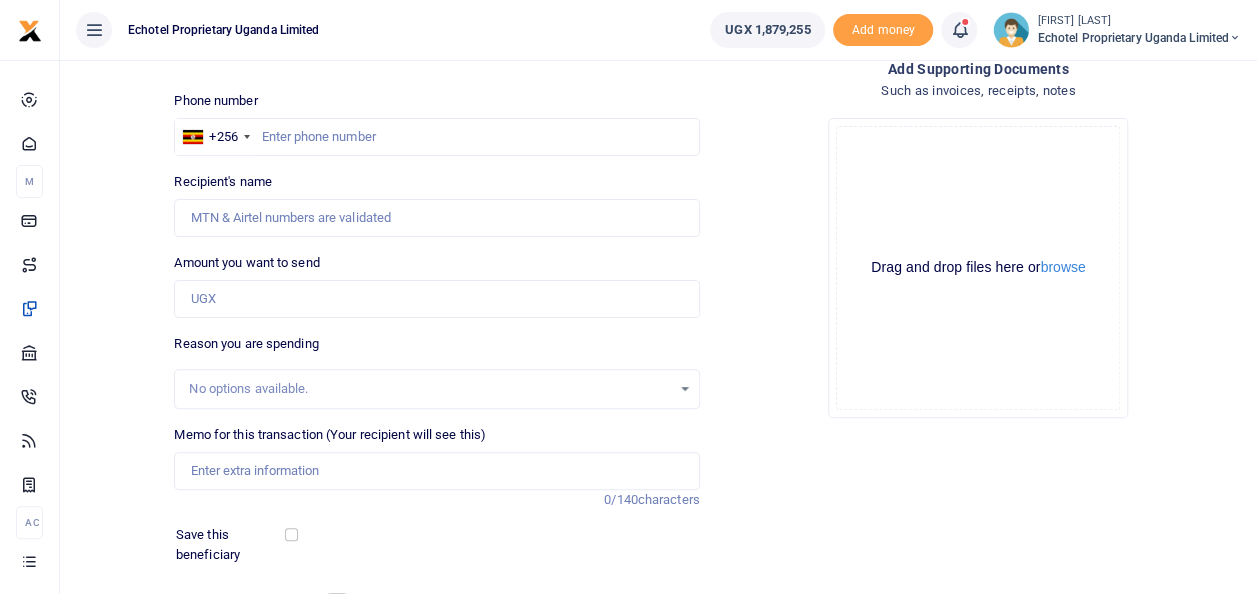 scroll, scrollTop: 0, scrollLeft: 0, axis: both 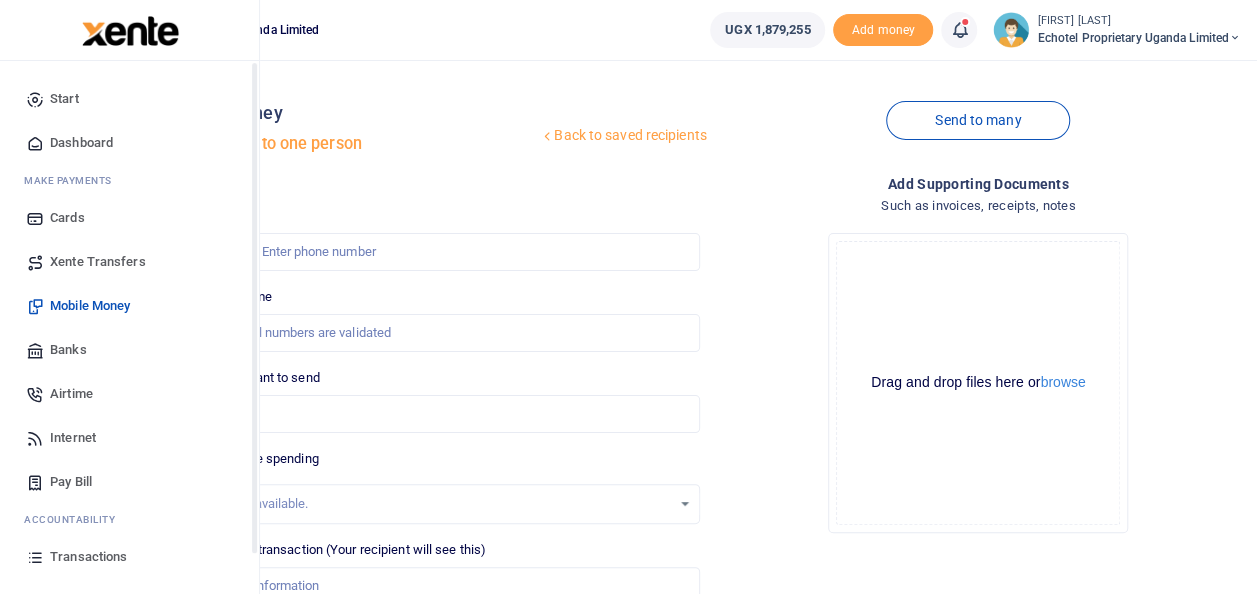 click on "Mobile Money" at bounding box center [90, 306] 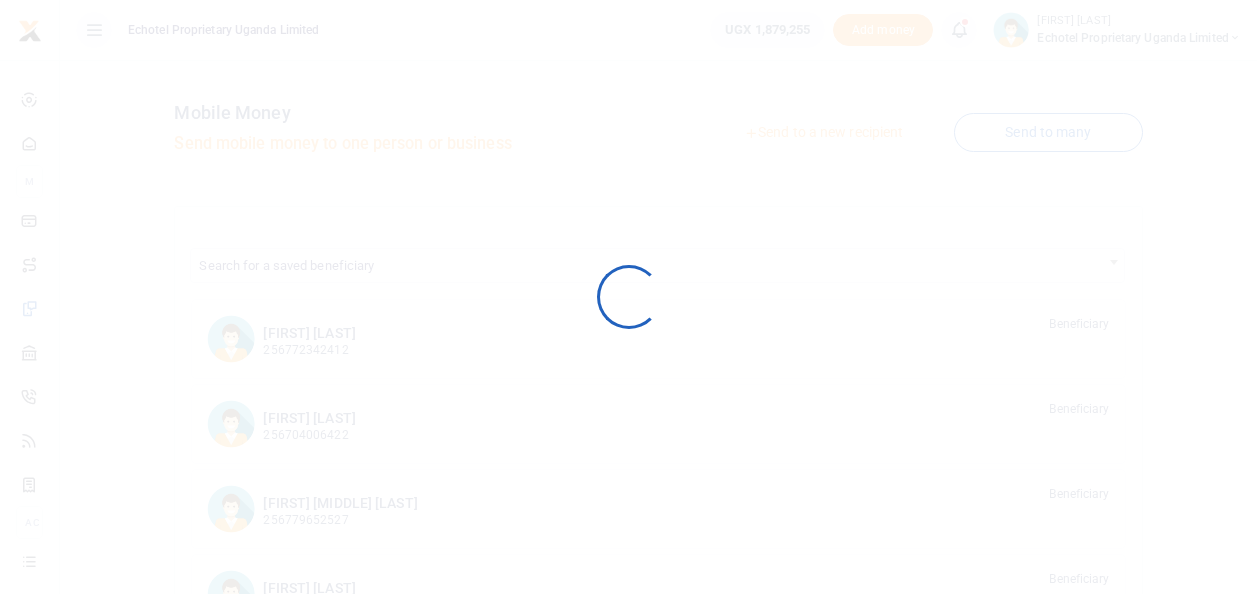 scroll, scrollTop: 0, scrollLeft: 0, axis: both 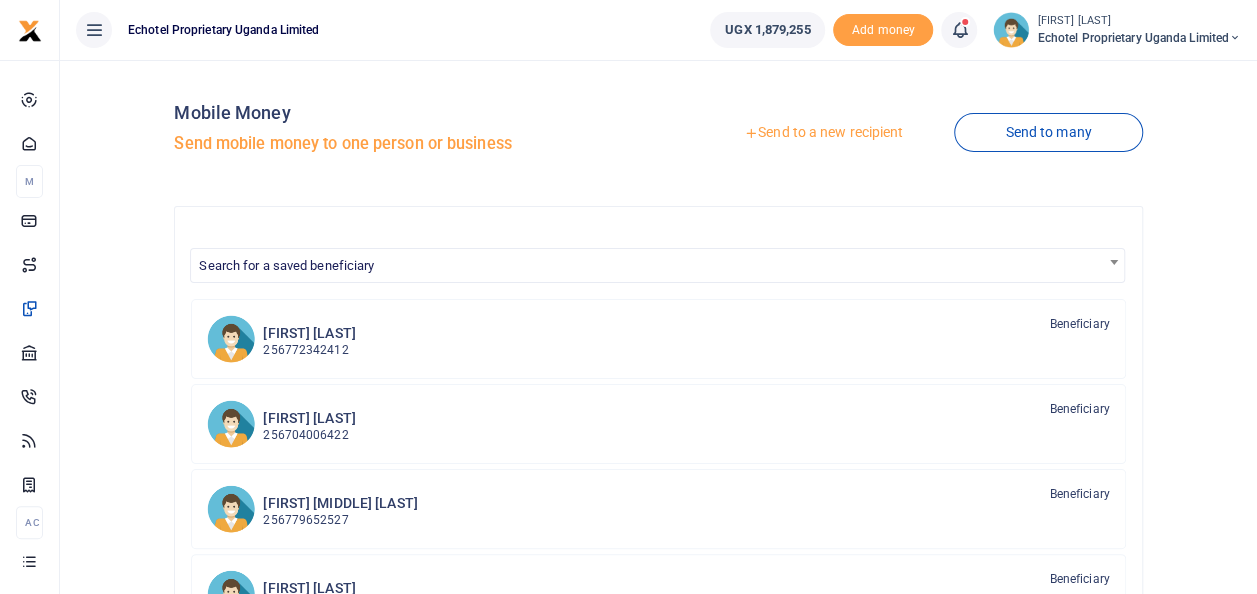 click on "Send to a new recipient" at bounding box center [823, 133] 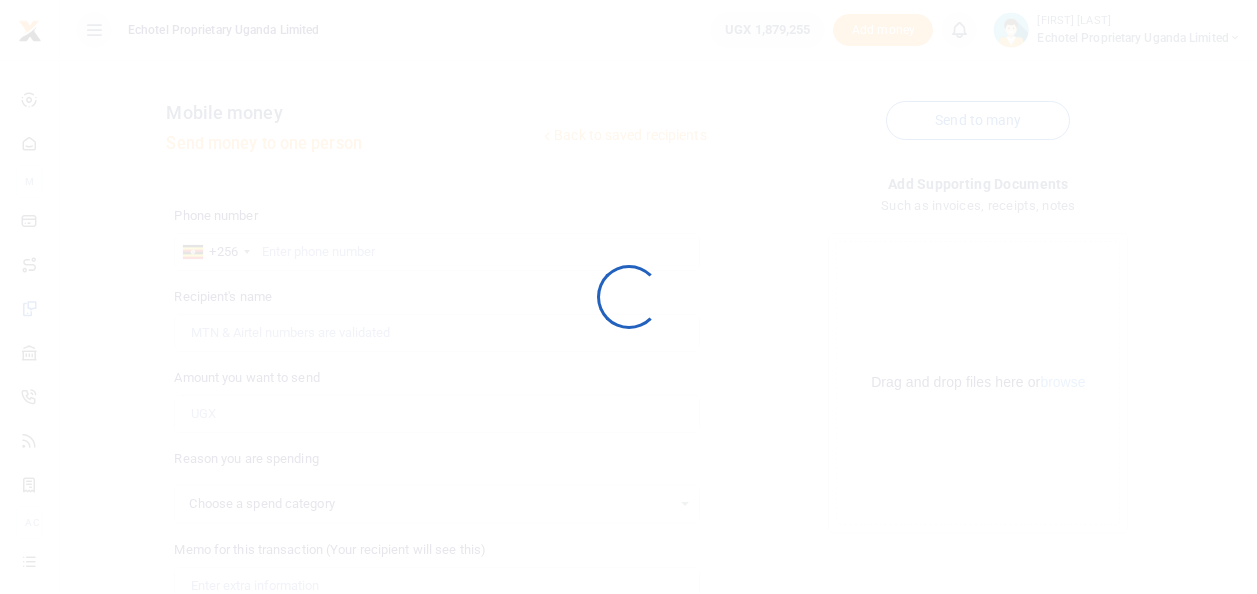 scroll, scrollTop: 0, scrollLeft: 0, axis: both 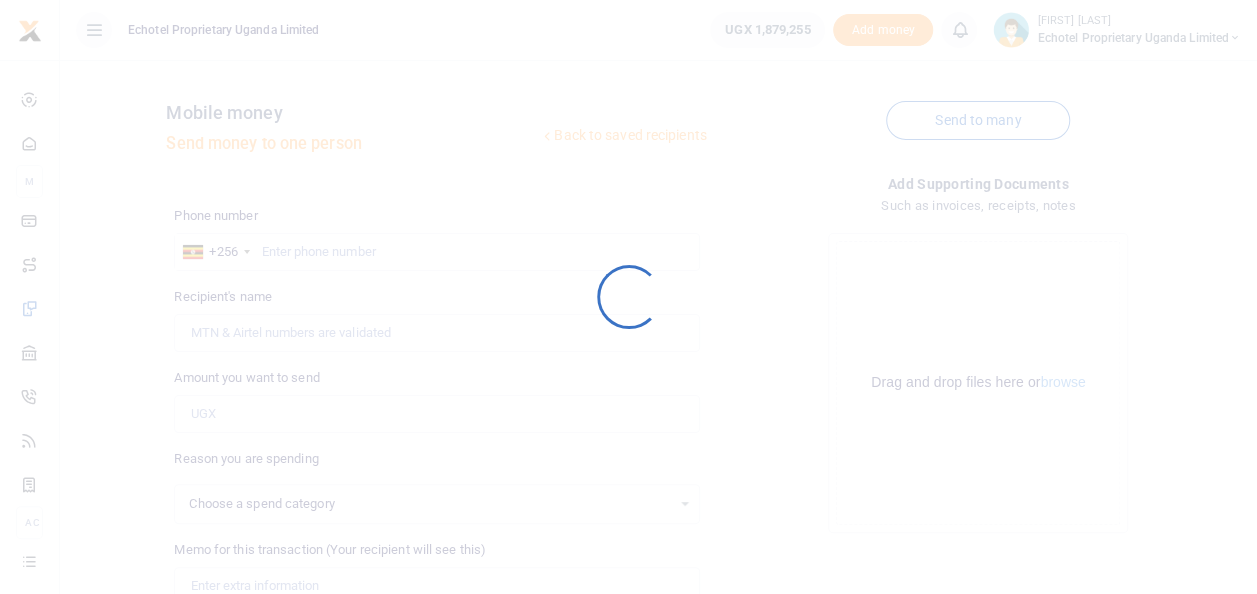 select 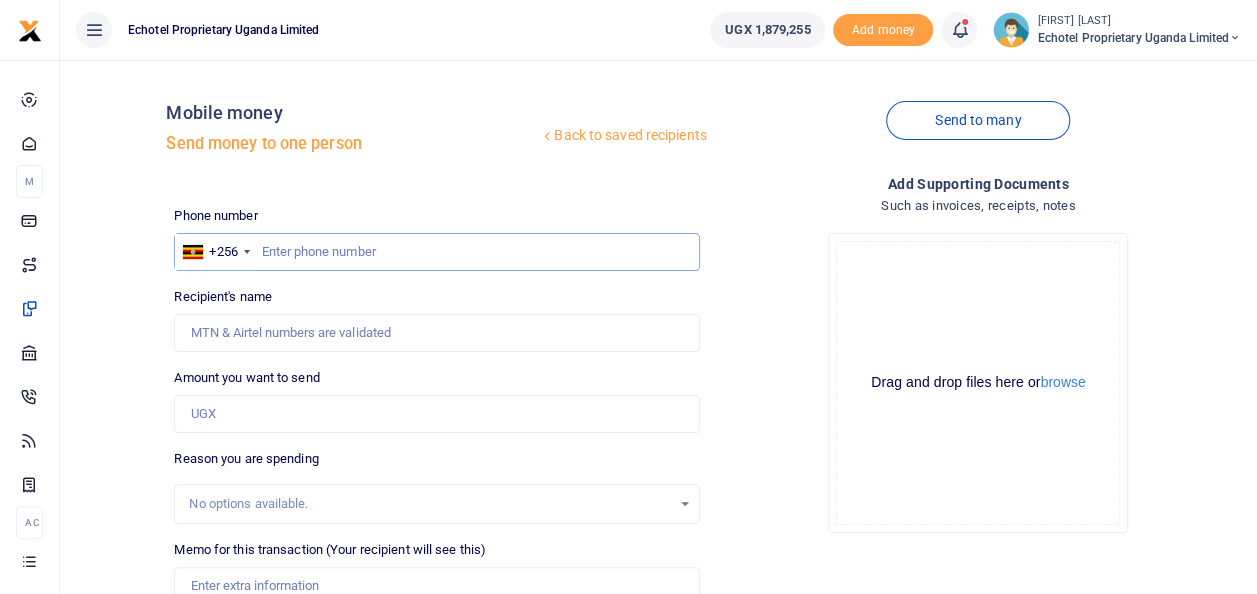 click at bounding box center [436, 252] 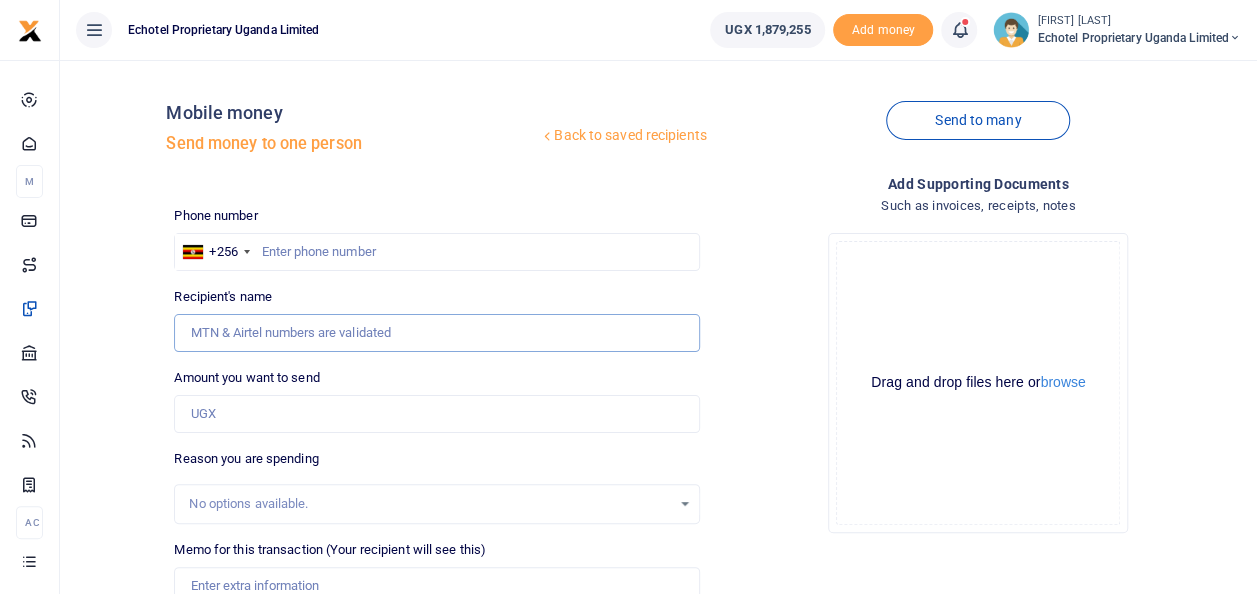 click on "Recipient's name" at bounding box center (436, 333) 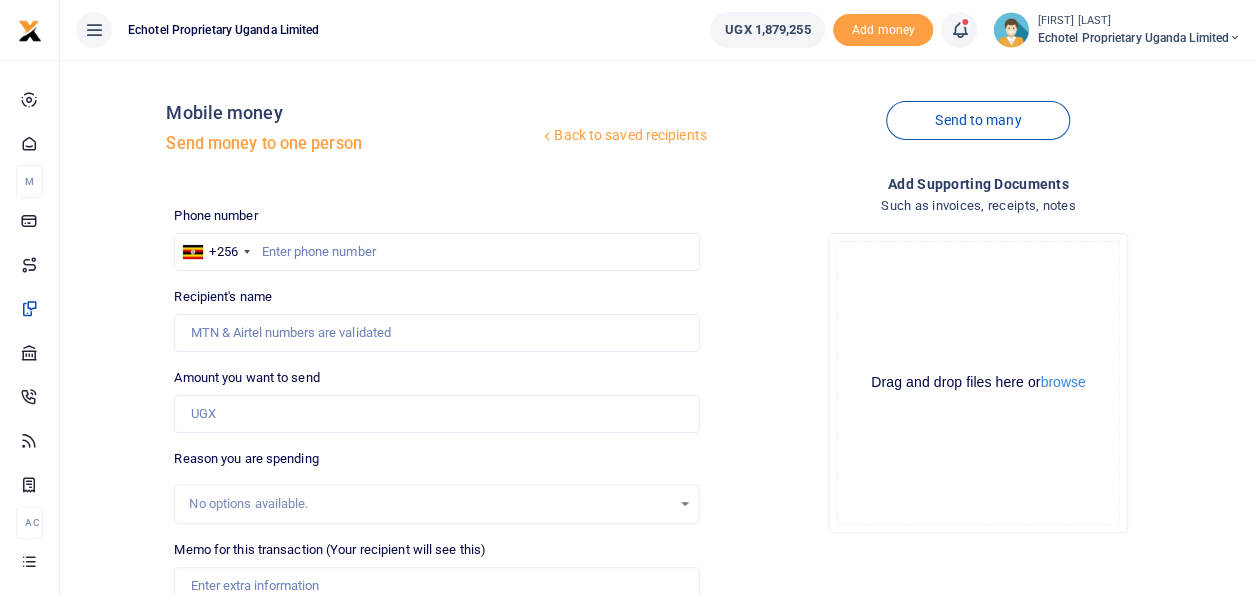 click on "Amount you want to send
Amount is required." at bounding box center (436, 400) 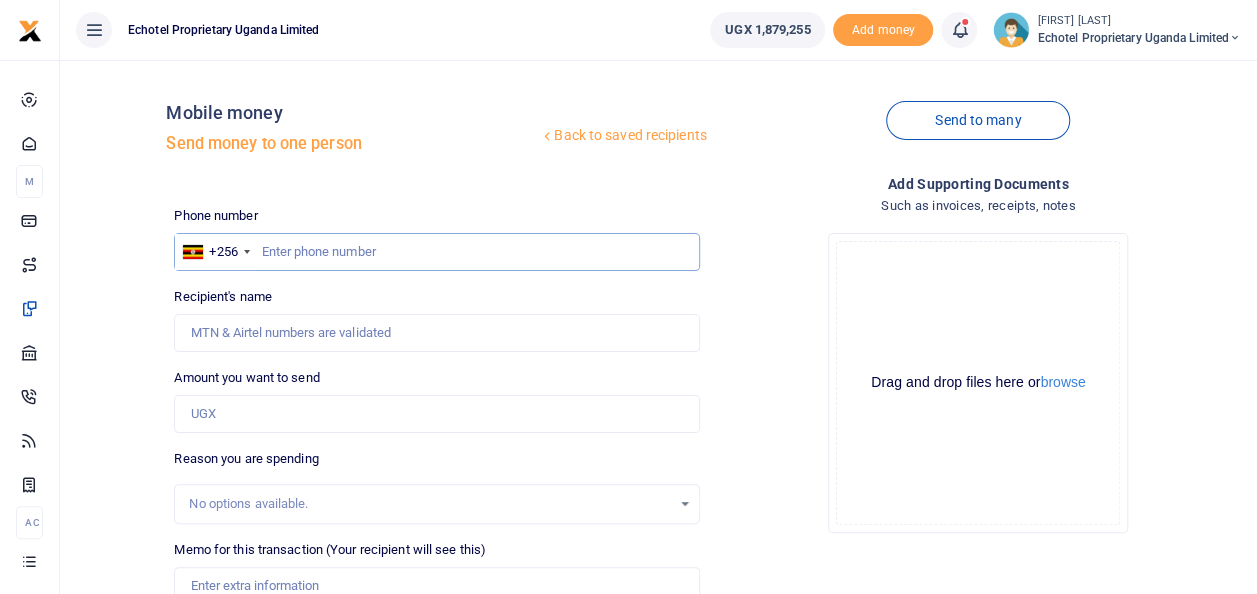 click at bounding box center (436, 252) 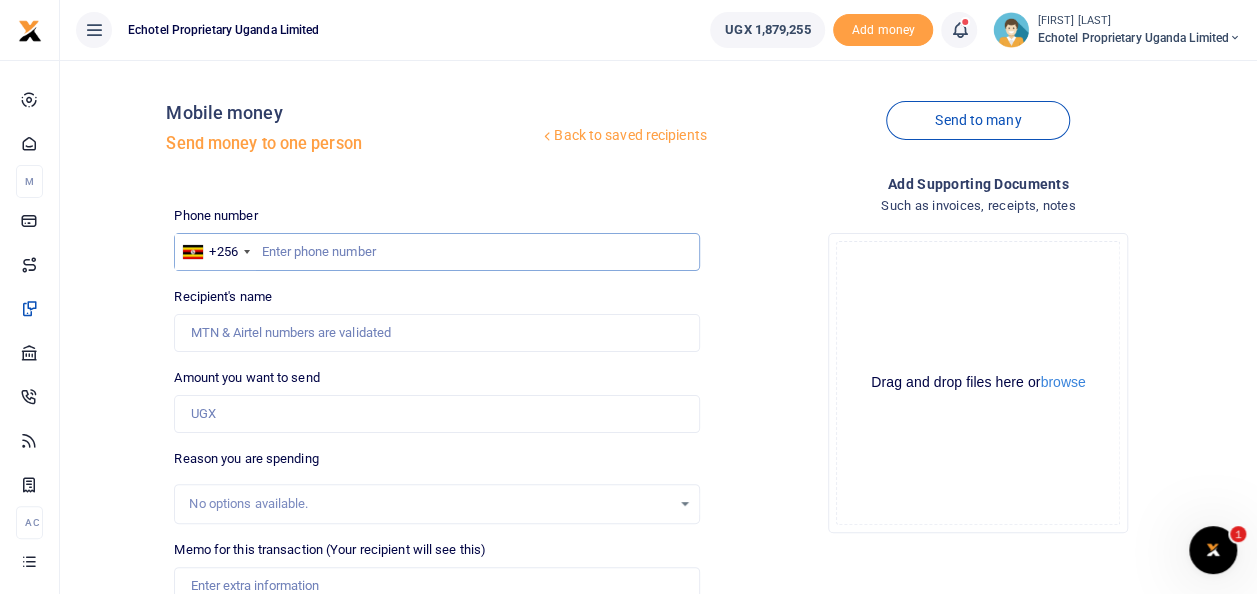 scroll, scrollTop: 0, scrollLeft: 0, axis: both 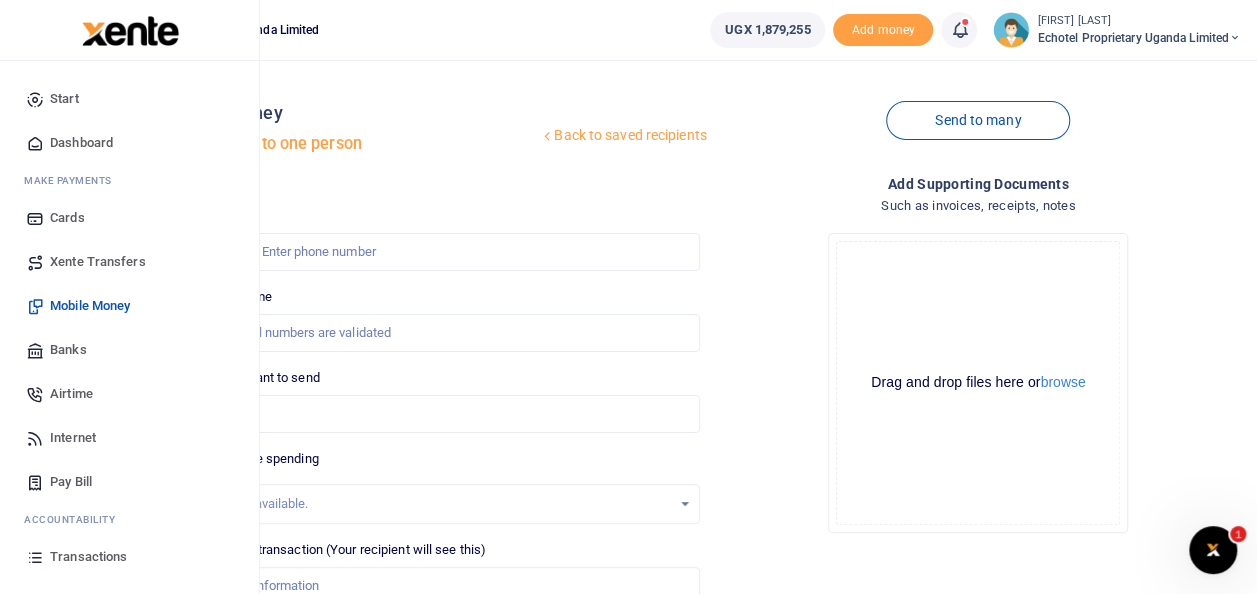 click on "Transactions" at bounding box center (88, 557) 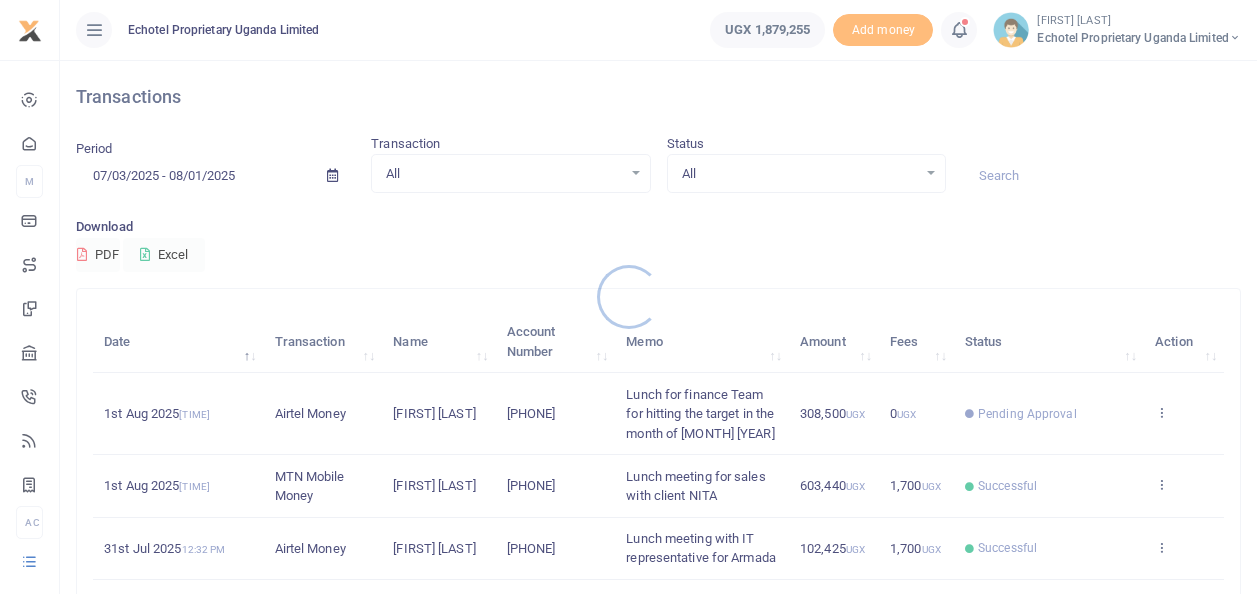 scroll, scrollTop: 0, scrollLeft: 0, axis: both 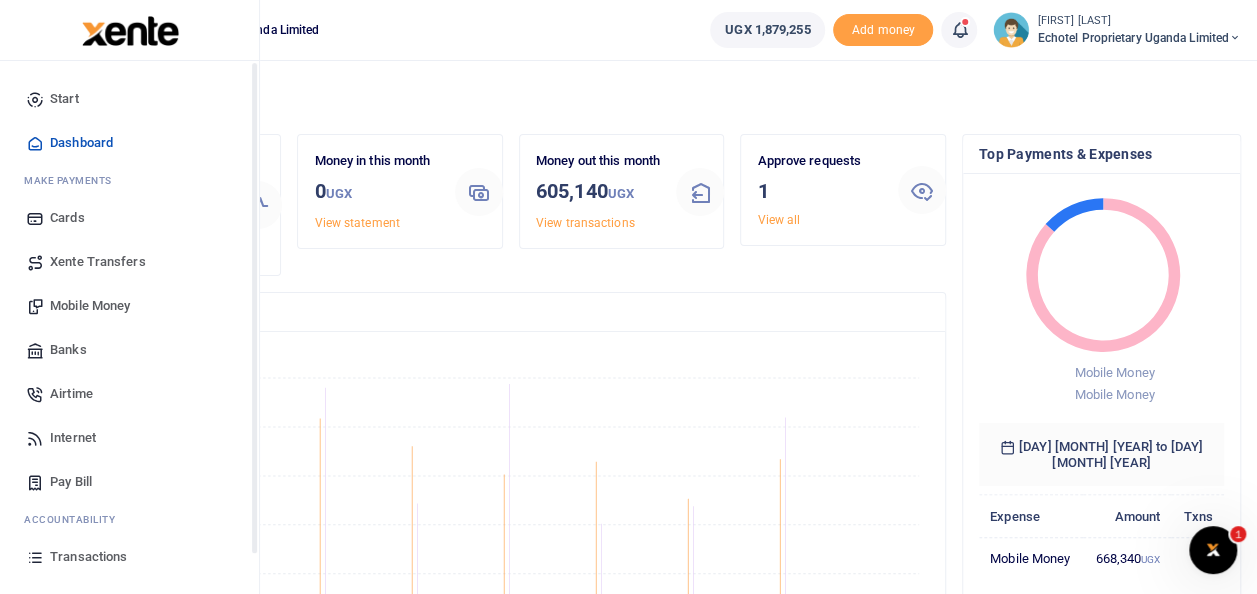 click on "Mobile Money" at bounding box center (90, 306) 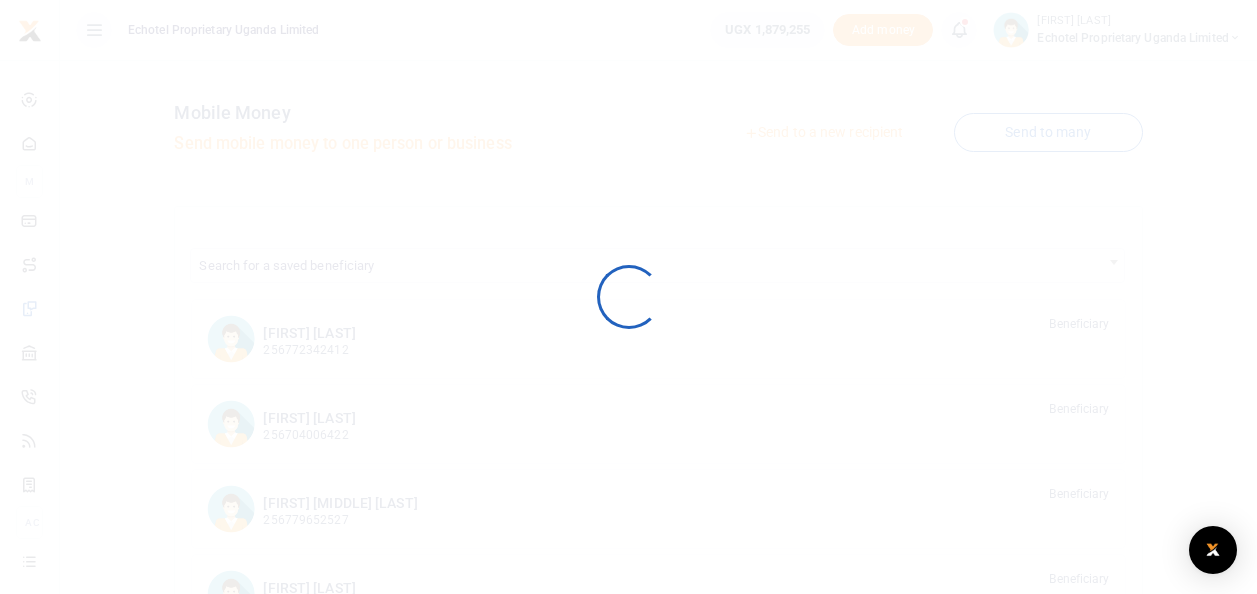 scroll, scrollTop: 0, scrollLeft: 0, axis: both 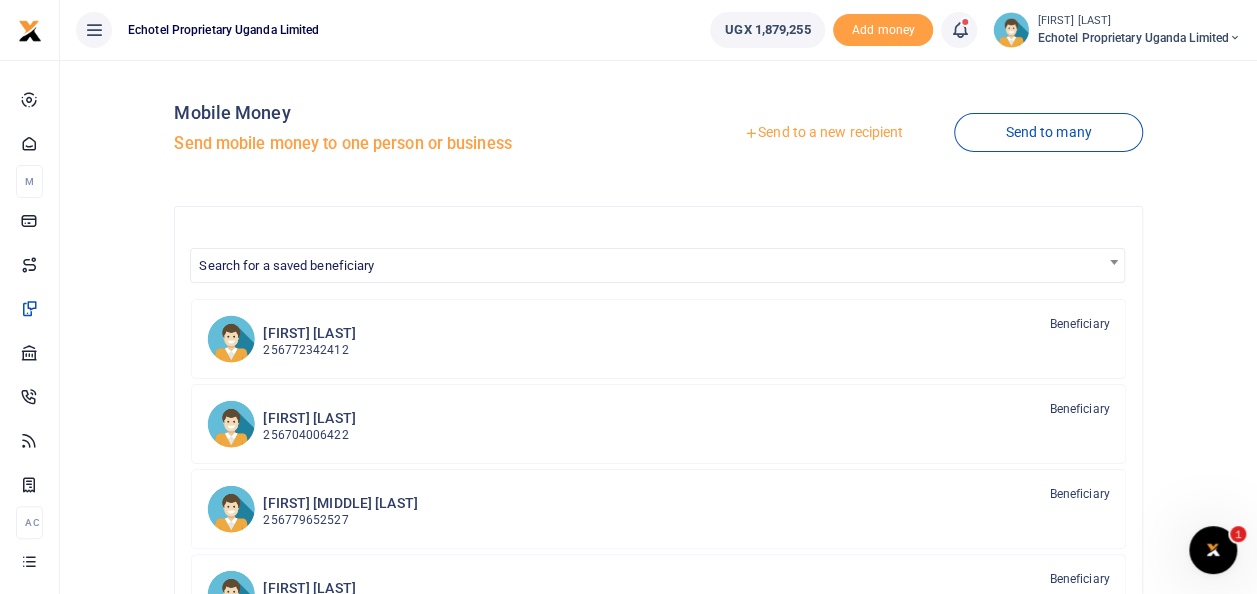 click on "Send to a new recipient" at bounding box center (823, 133) 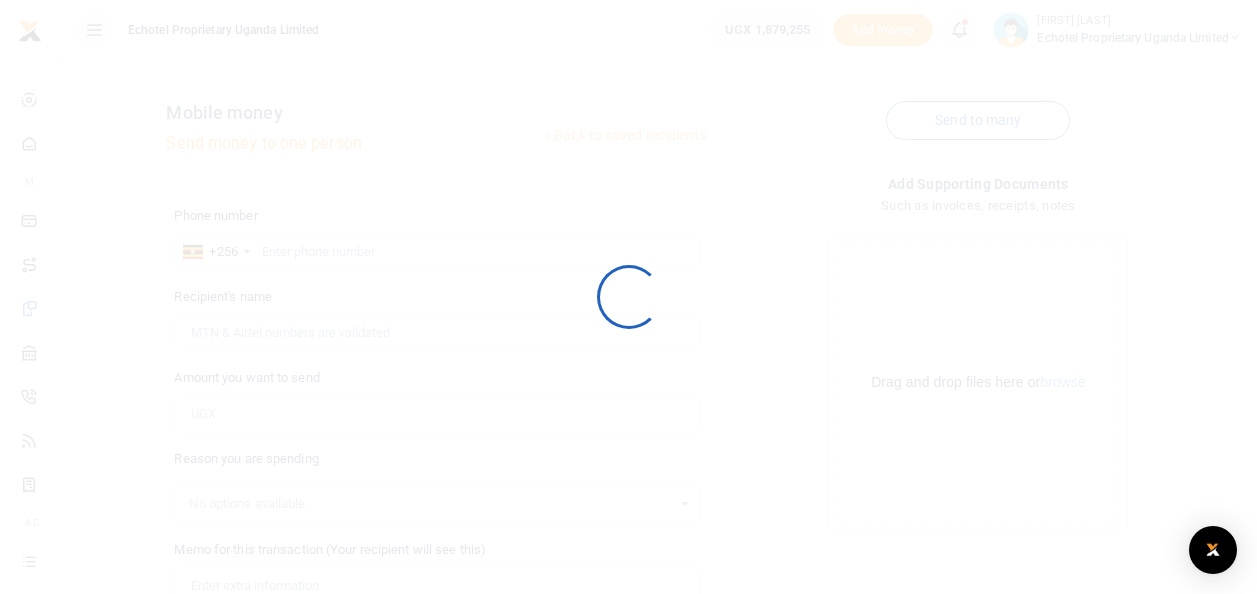 scroll, scrollTop: 0, scrollLeft: 0, axis: both 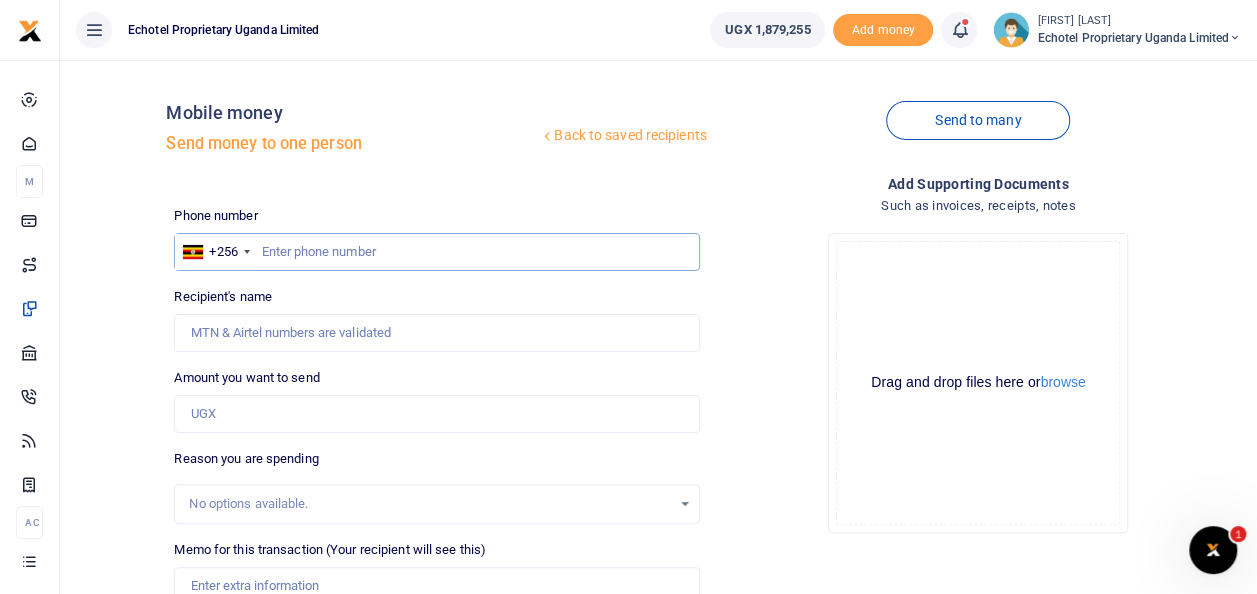 click at bounding box center [436, 252] 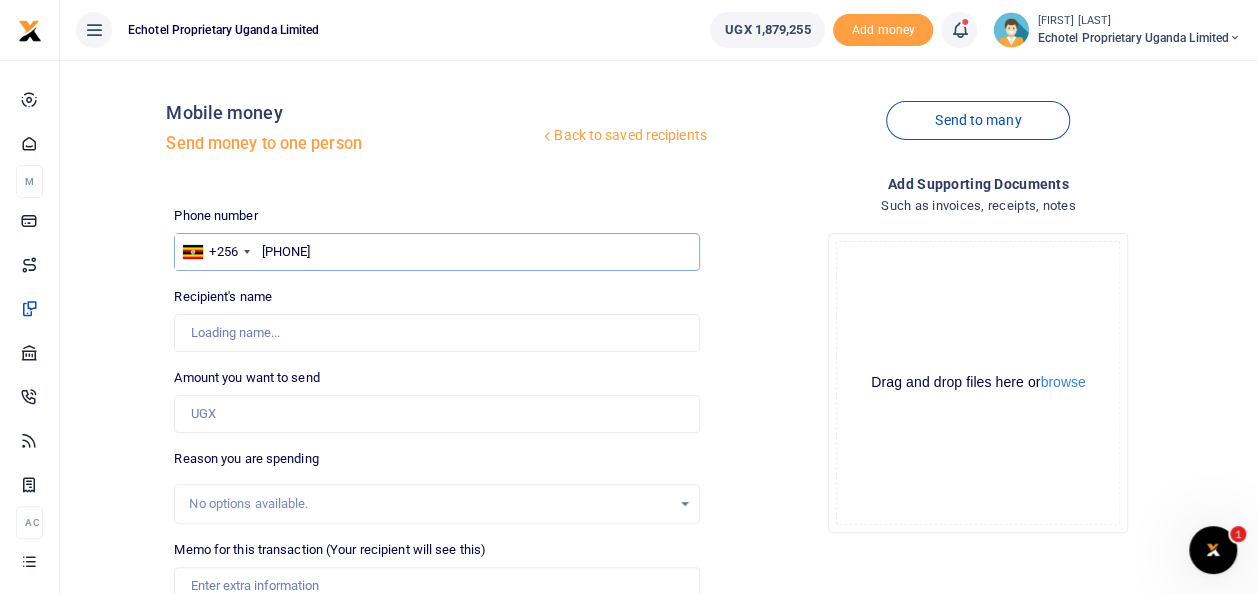 click on "[PHONE]" at bounding box center (436, 252) 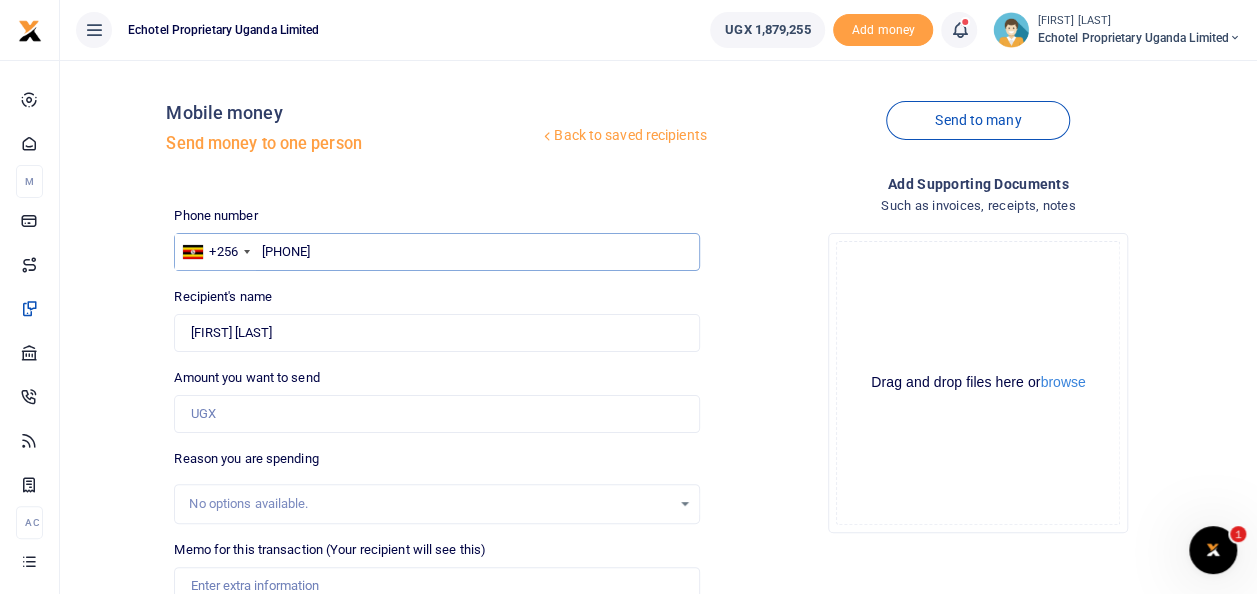 type on "[PHONE]" 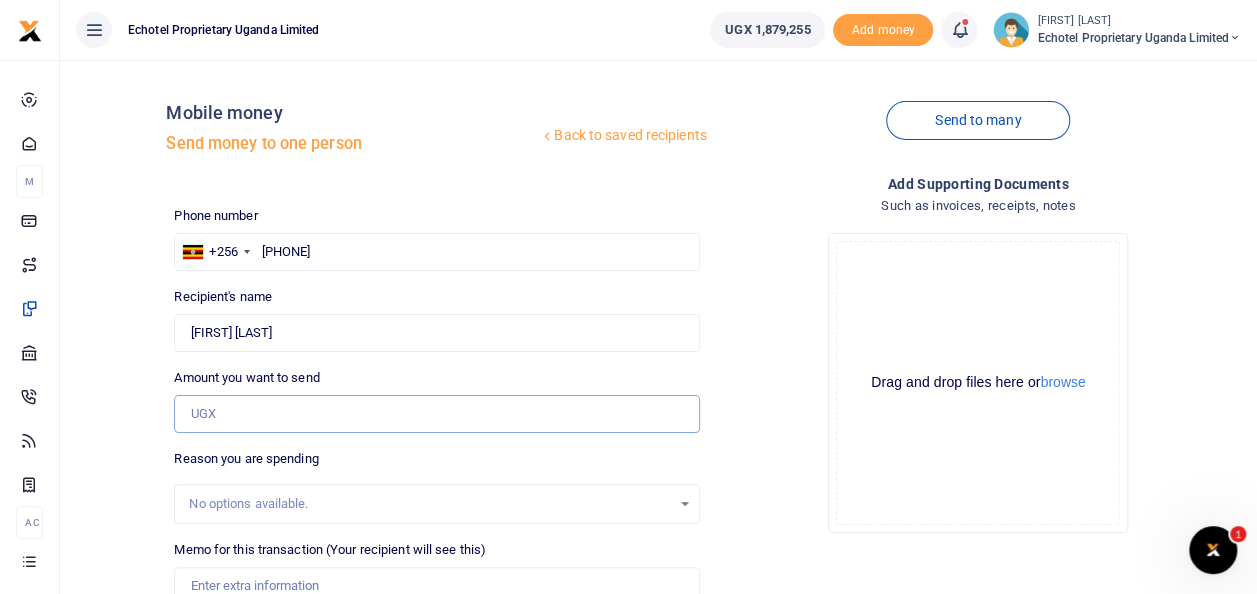 click on "Amount you want to send" at bounding box center (436, 414) 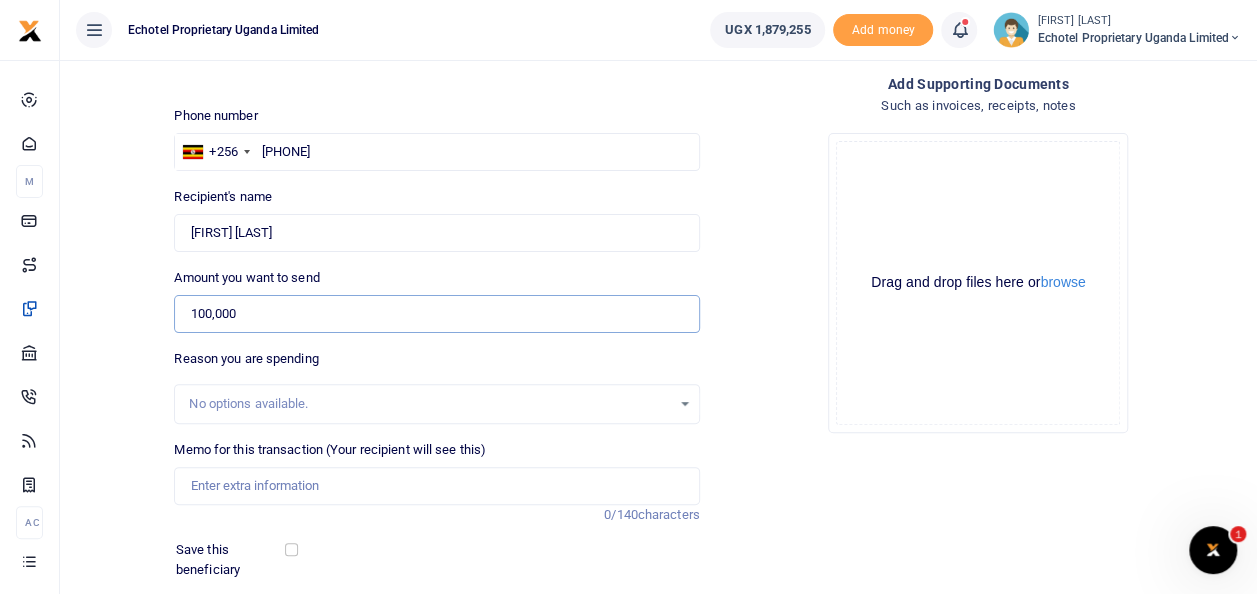 scroll, scrollTop: 111, scrollLeft: 0, axis: vertical 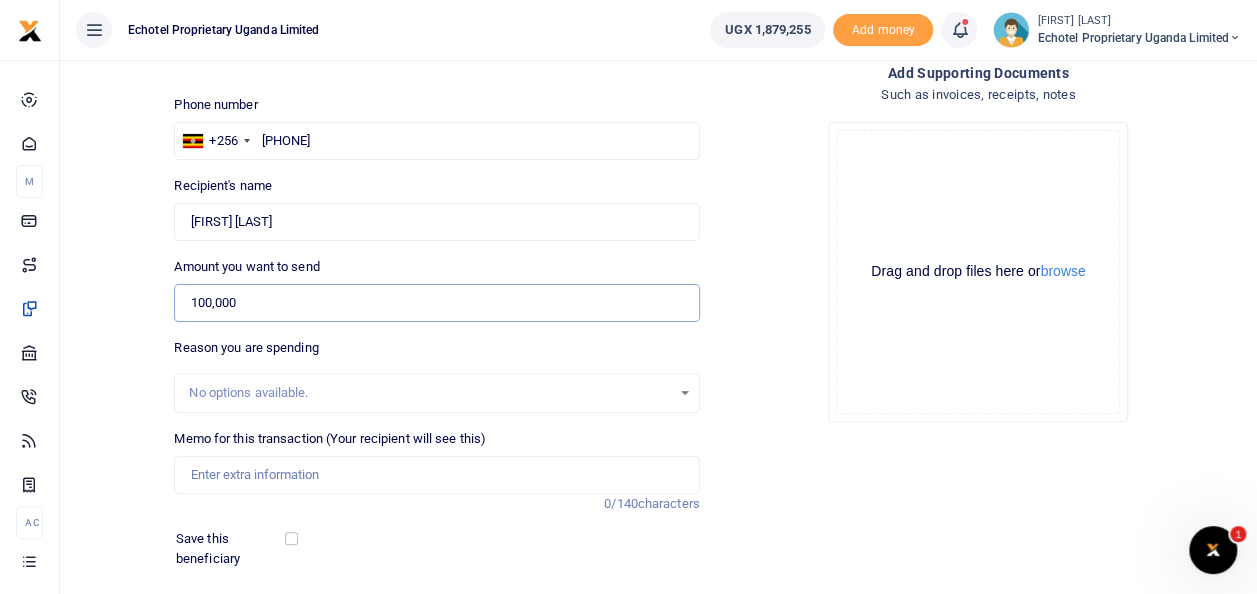 type on "100,000" 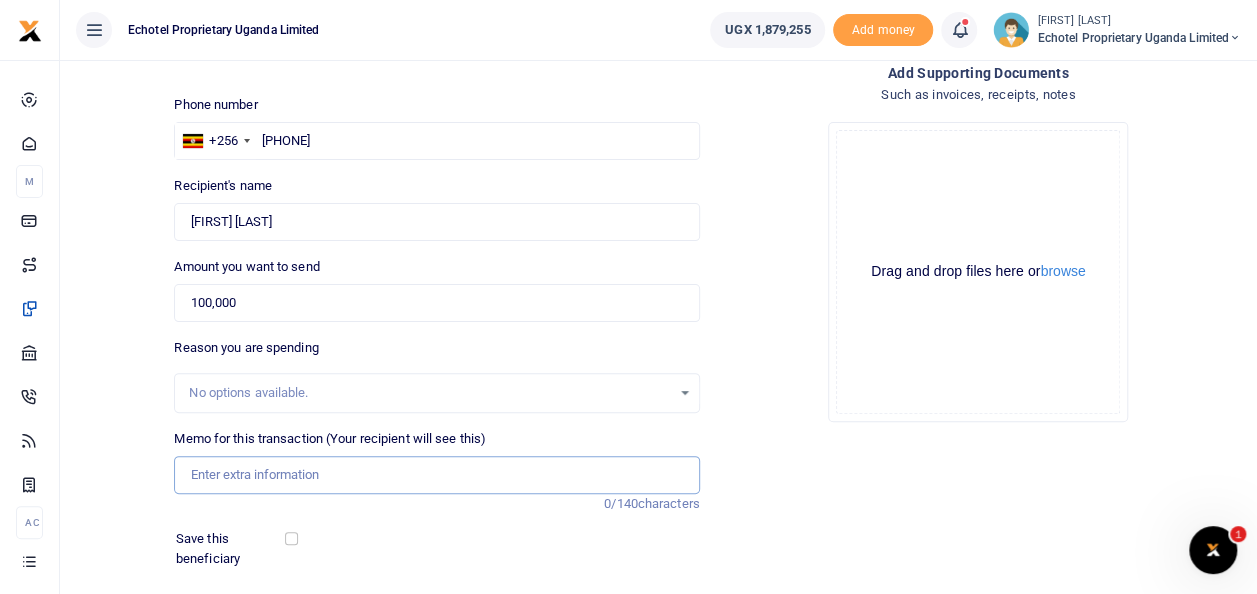 click on "Memo for this transaction (Your recipient will see this)" at bounding box center [436, 475] 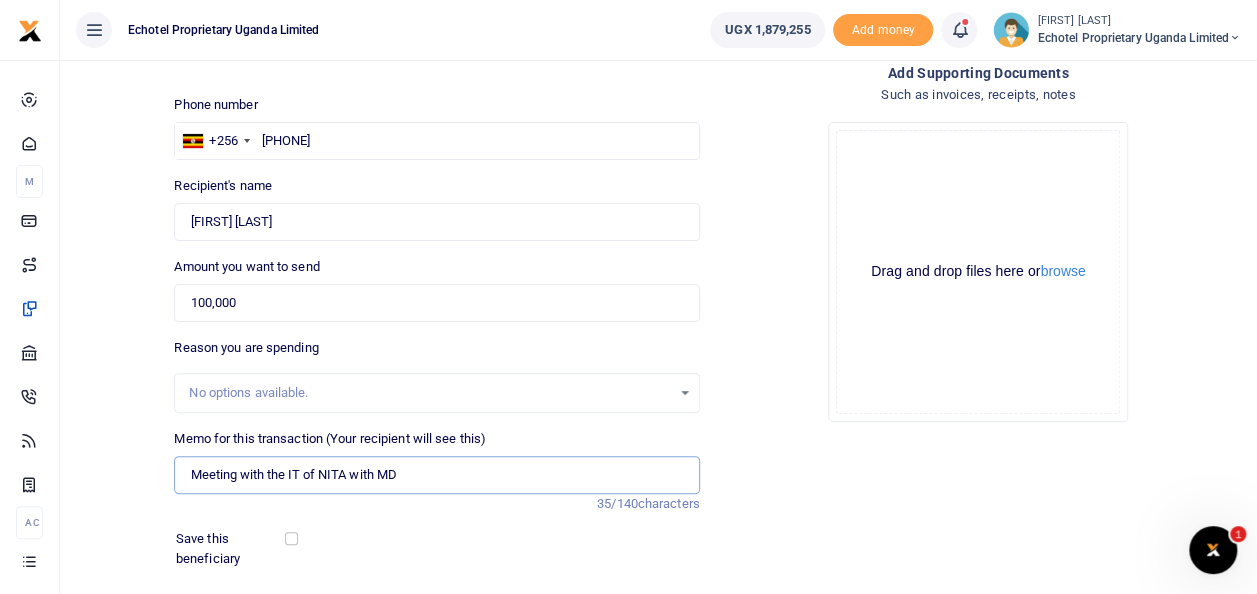 click on "Meeting with the IT of NITA with MD" at bounding box center [436, 475] 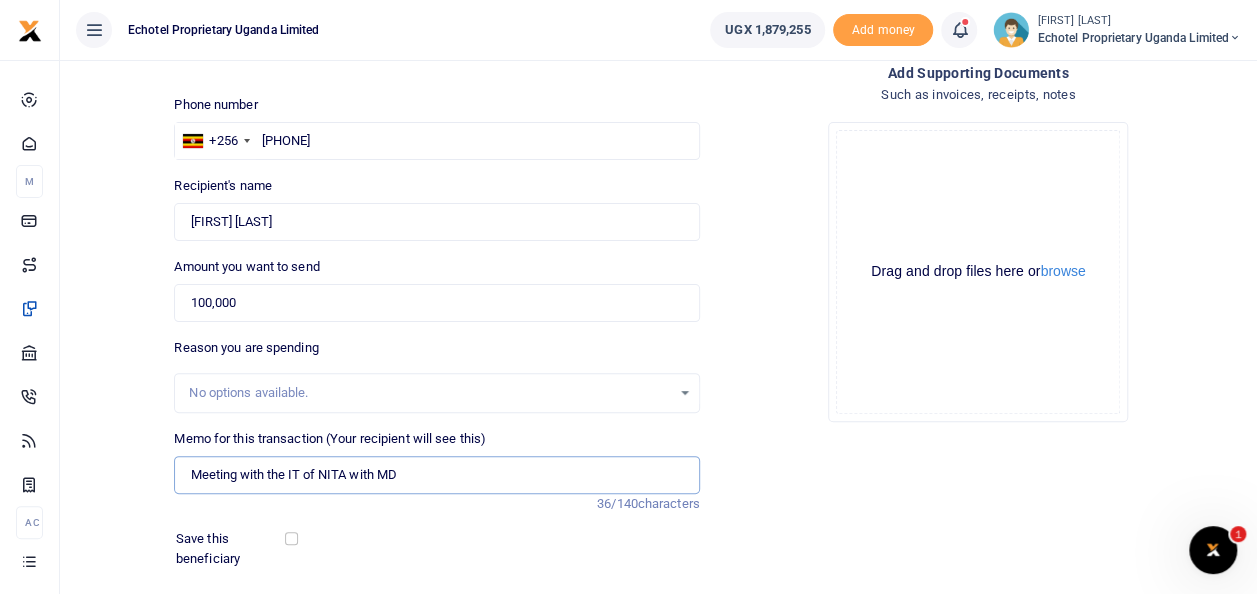 paste on "Armada" 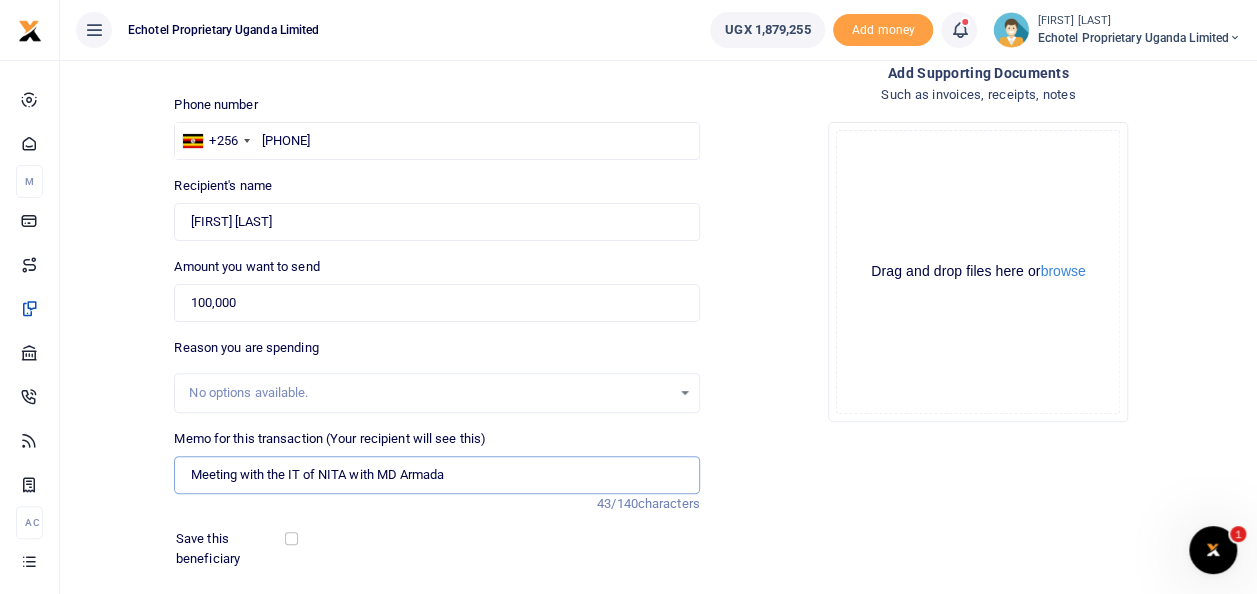 scroll, scrollTop: 274, scrollLeft: 0, axis: vertical 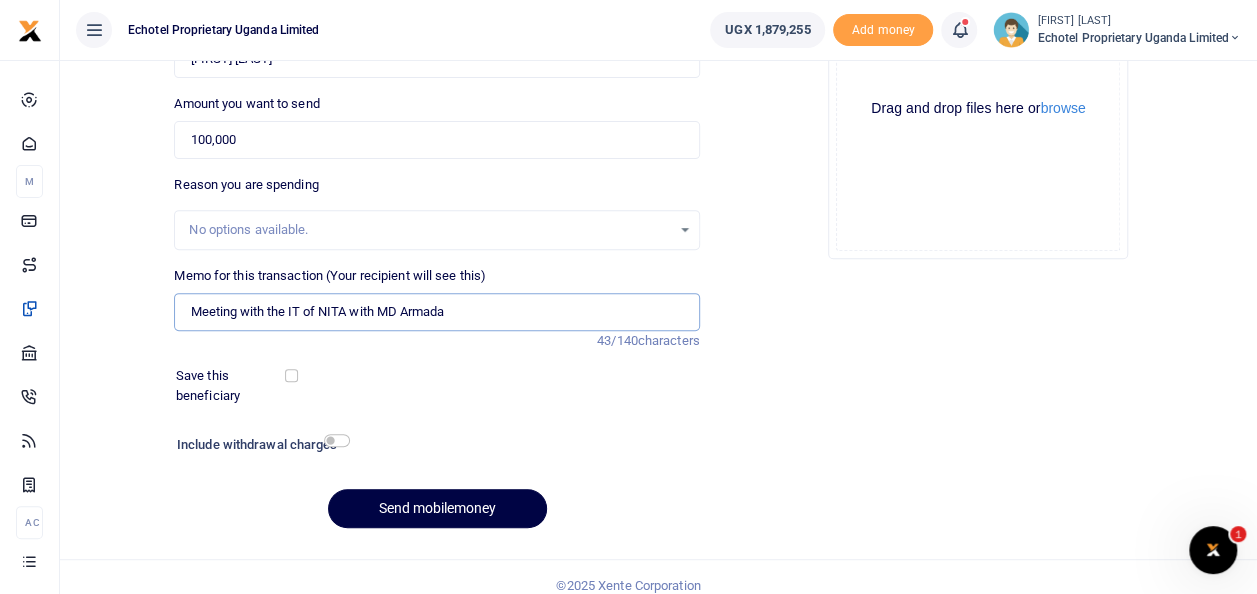 type on "Meeting with the IT of NITA with MD Armada" 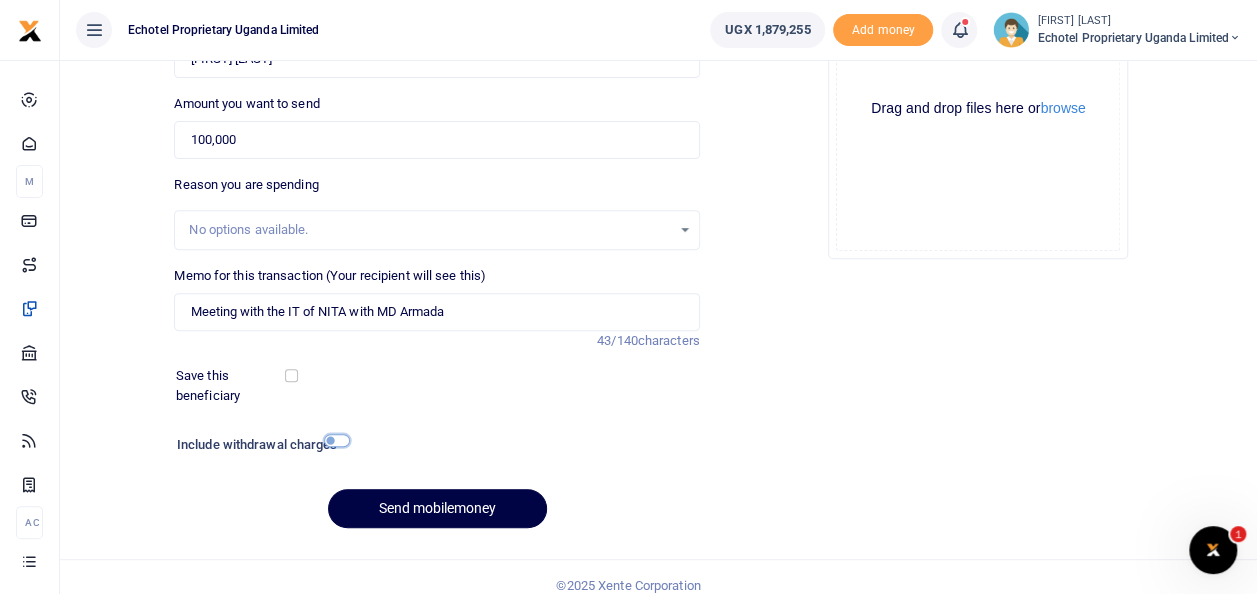 click at bounding box center [337, 440] 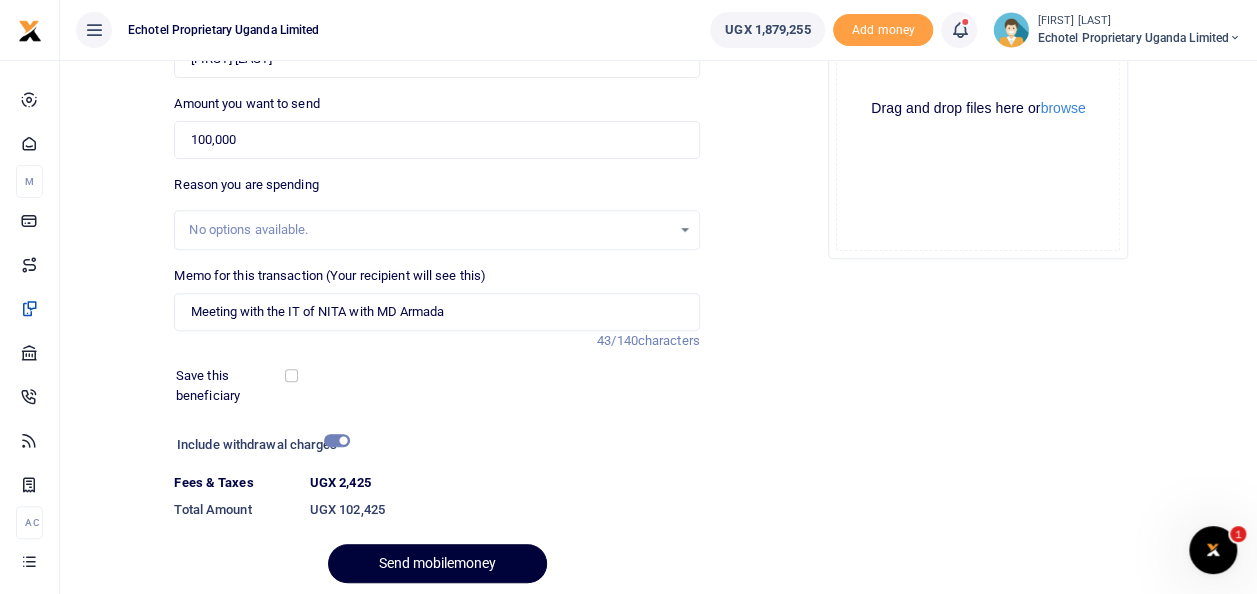 click on "Send mobilemoney" at bounding box center [437, 563] 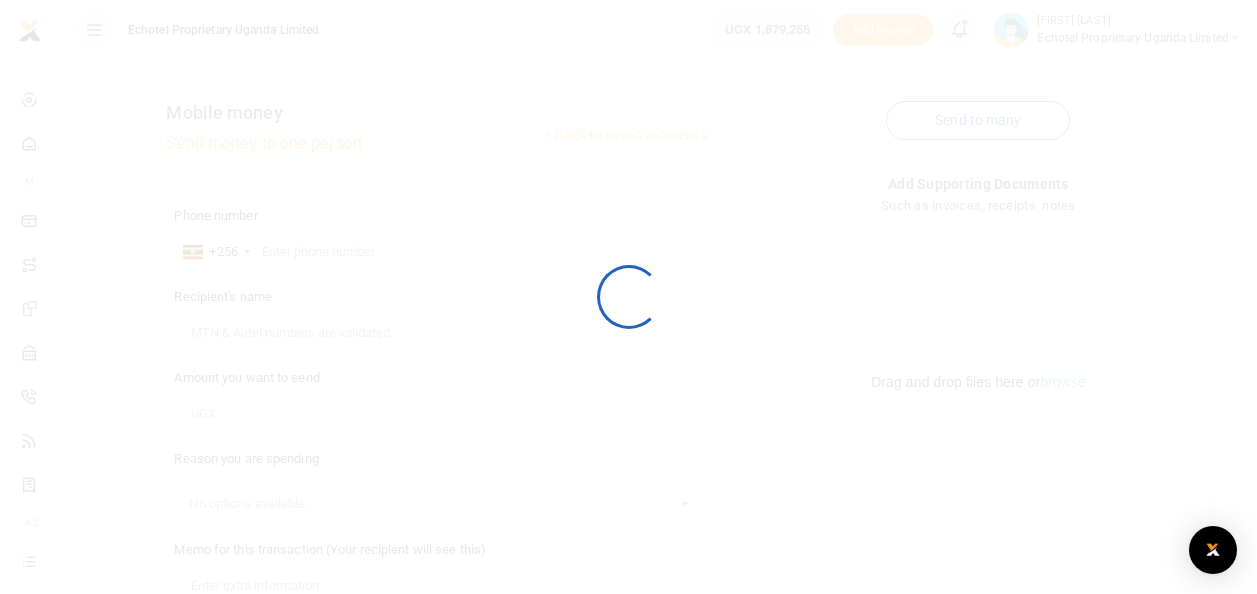 scroll, scrollTop: 274, scrollLeft: 0, axis: vertical 